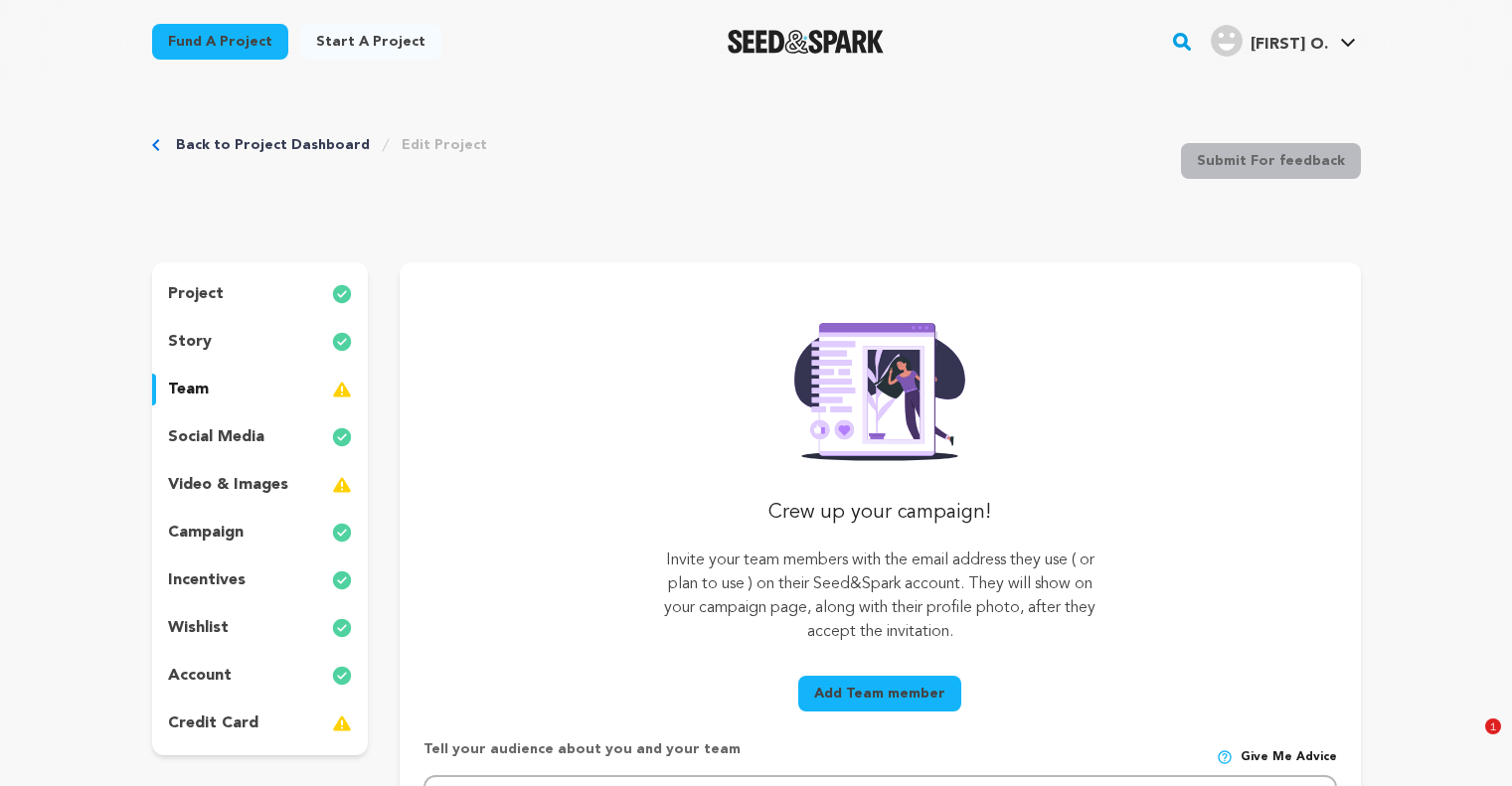 scroll, scrollTop: 596, scrollLeft: 0, axis: vertical 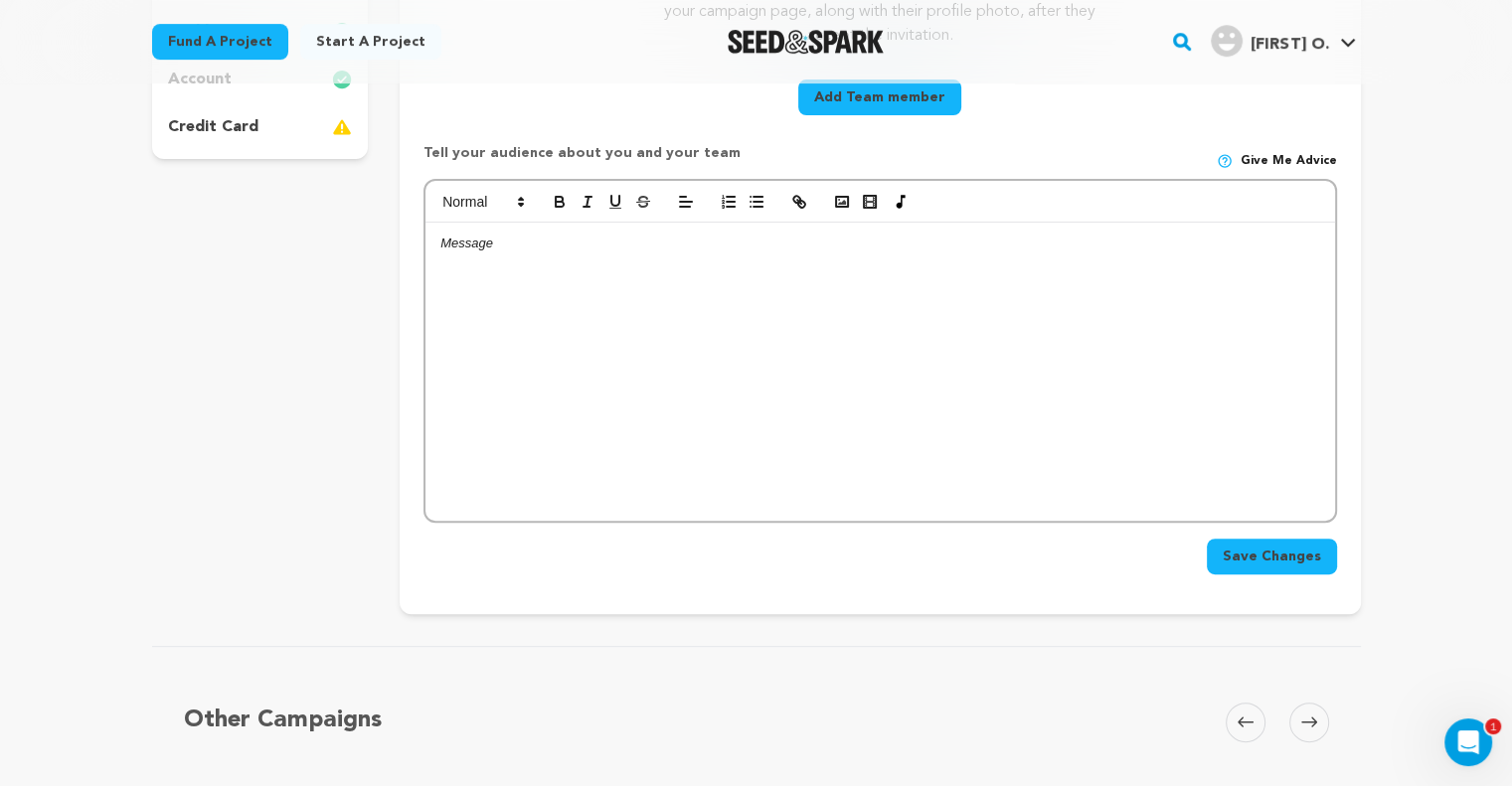 click at bounding box center (880, 372) 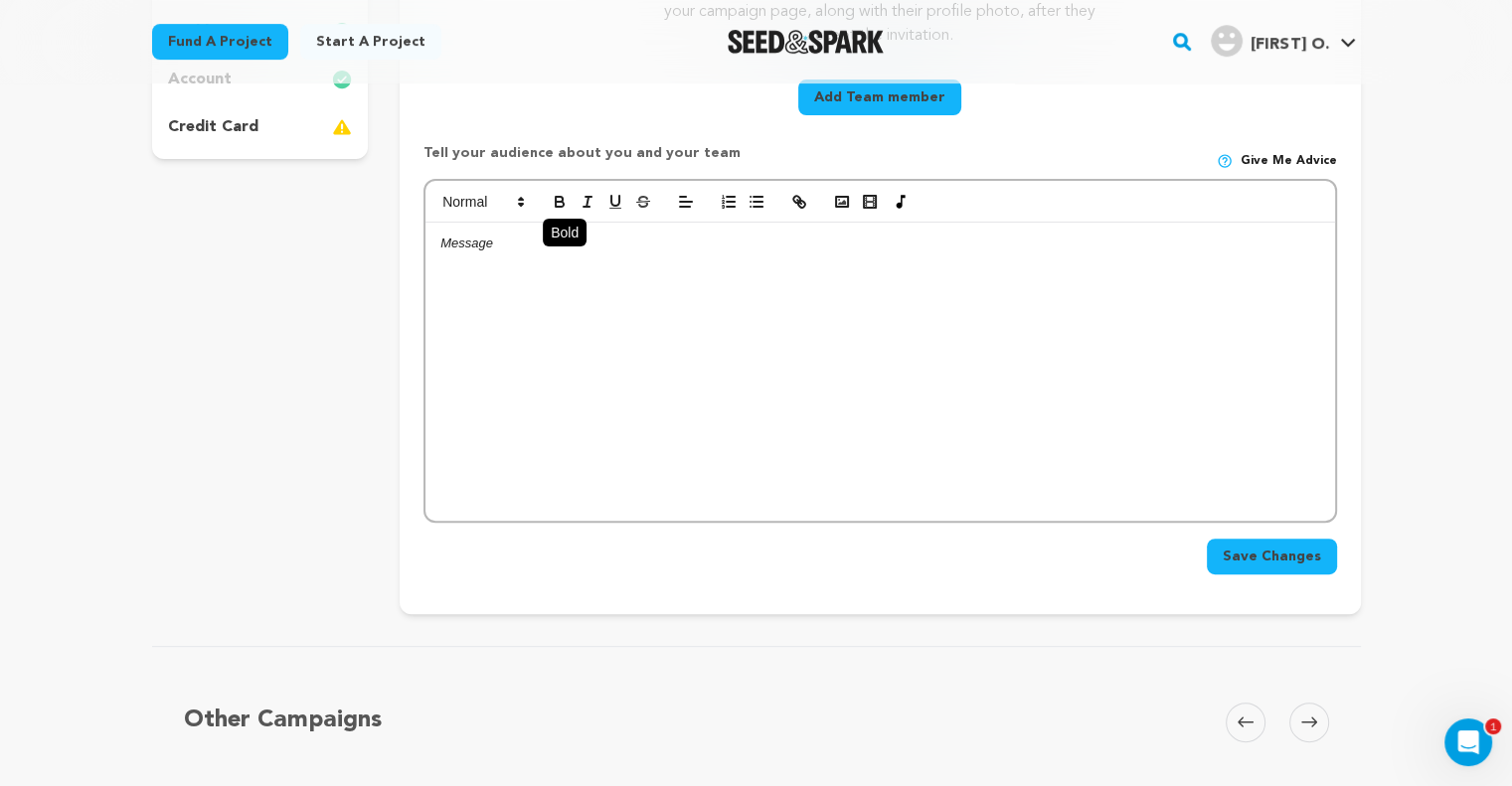 click 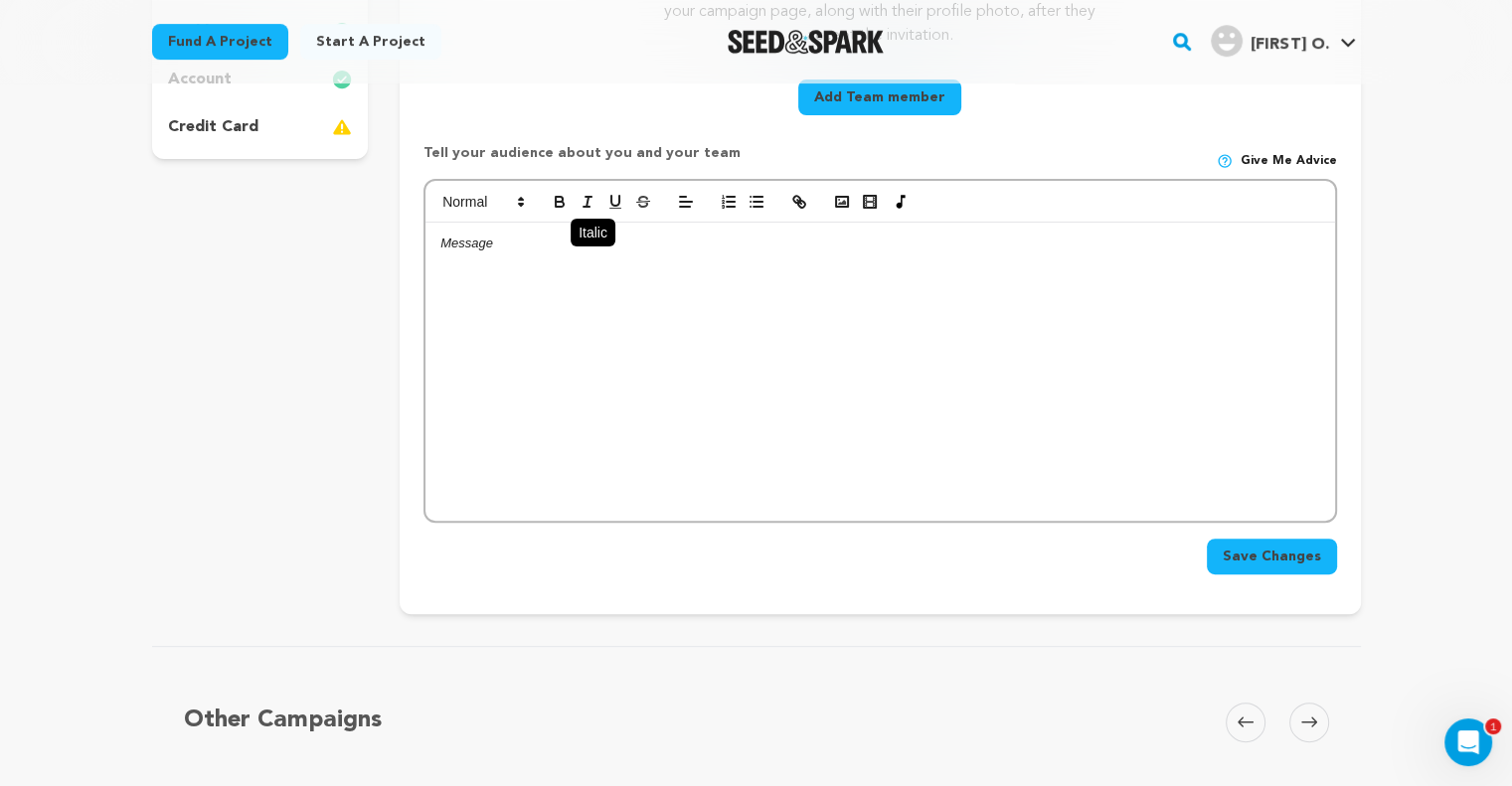 type 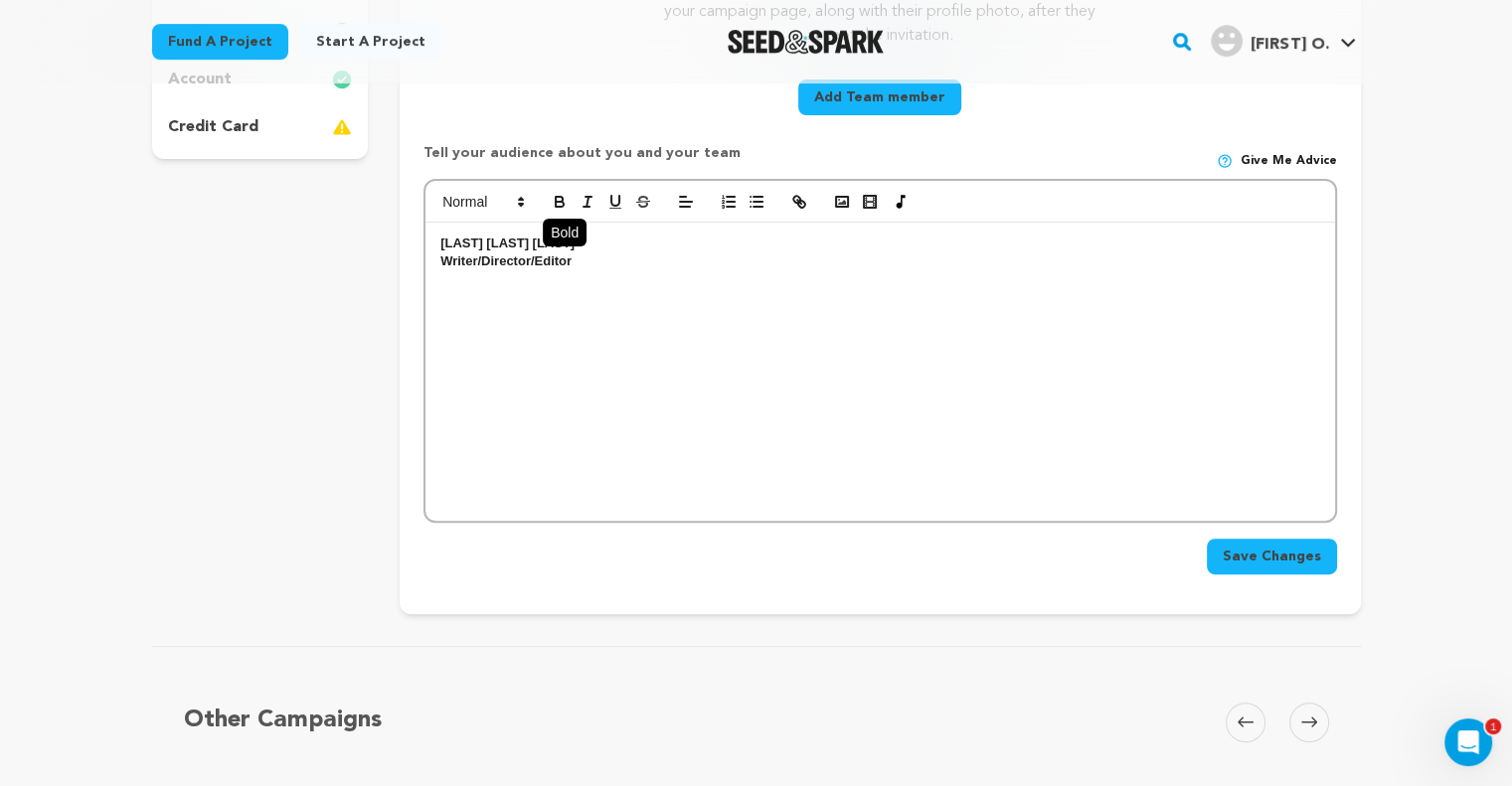 click at bounding box center [560, 202] 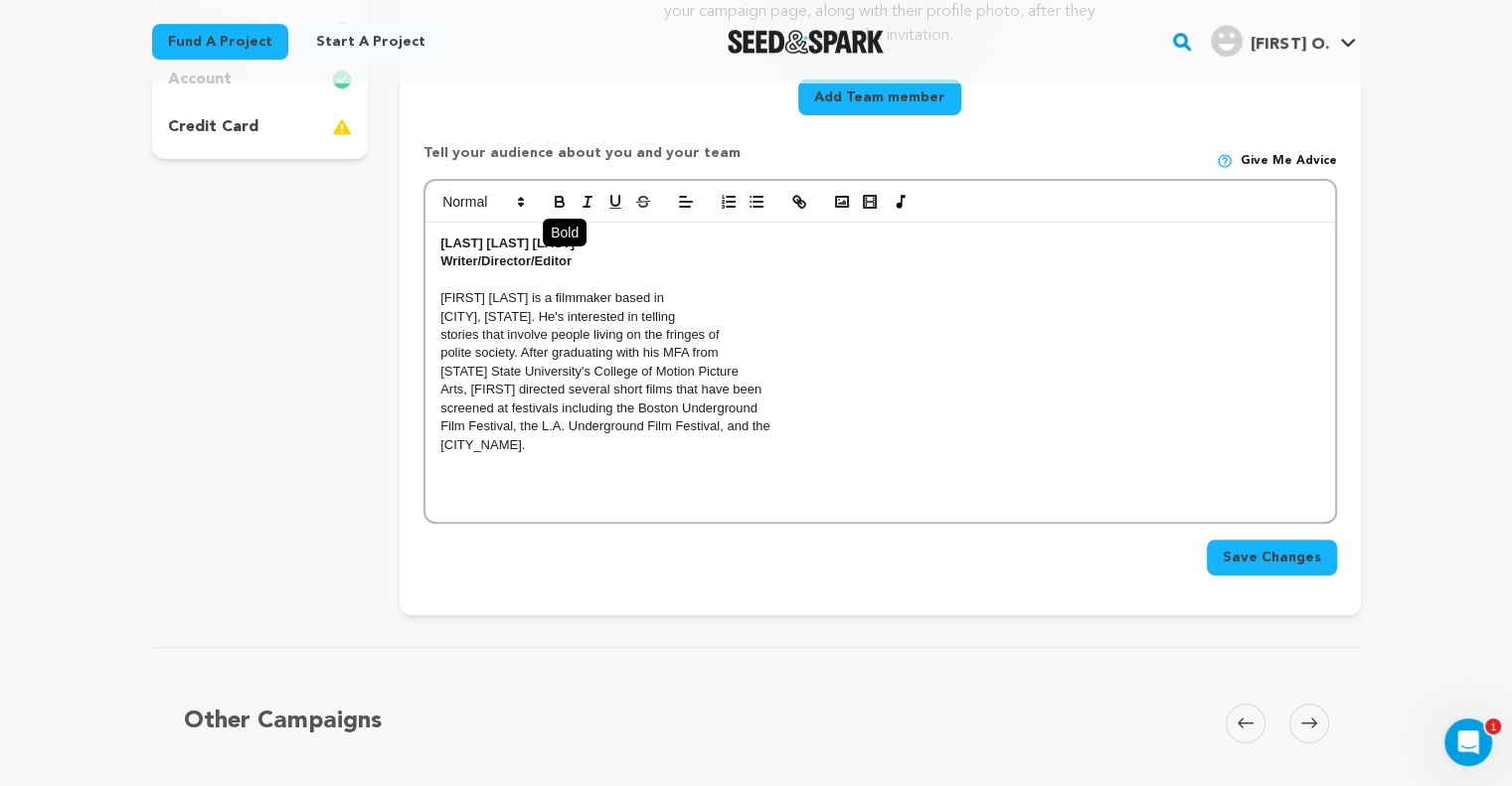 click 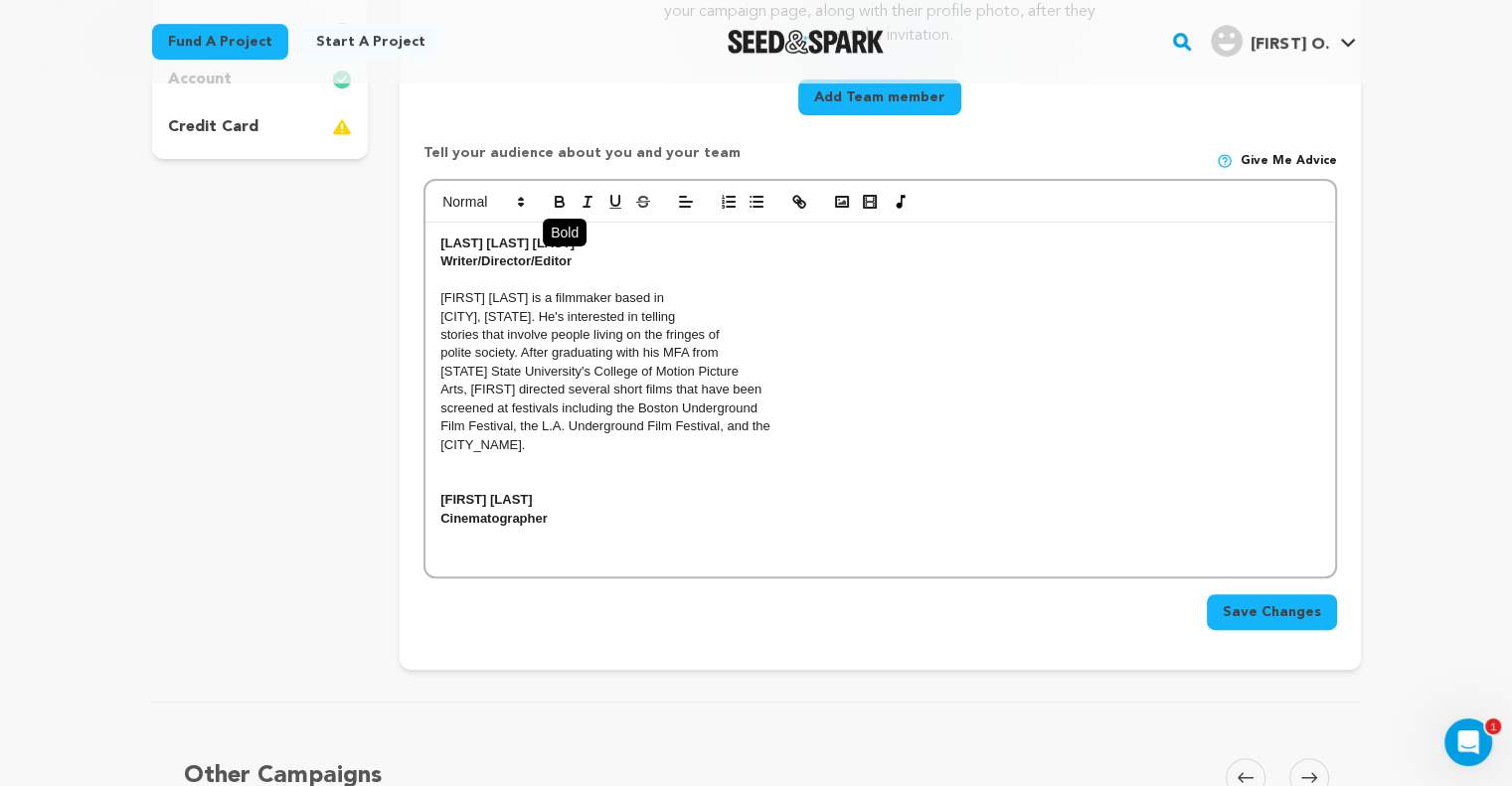 click 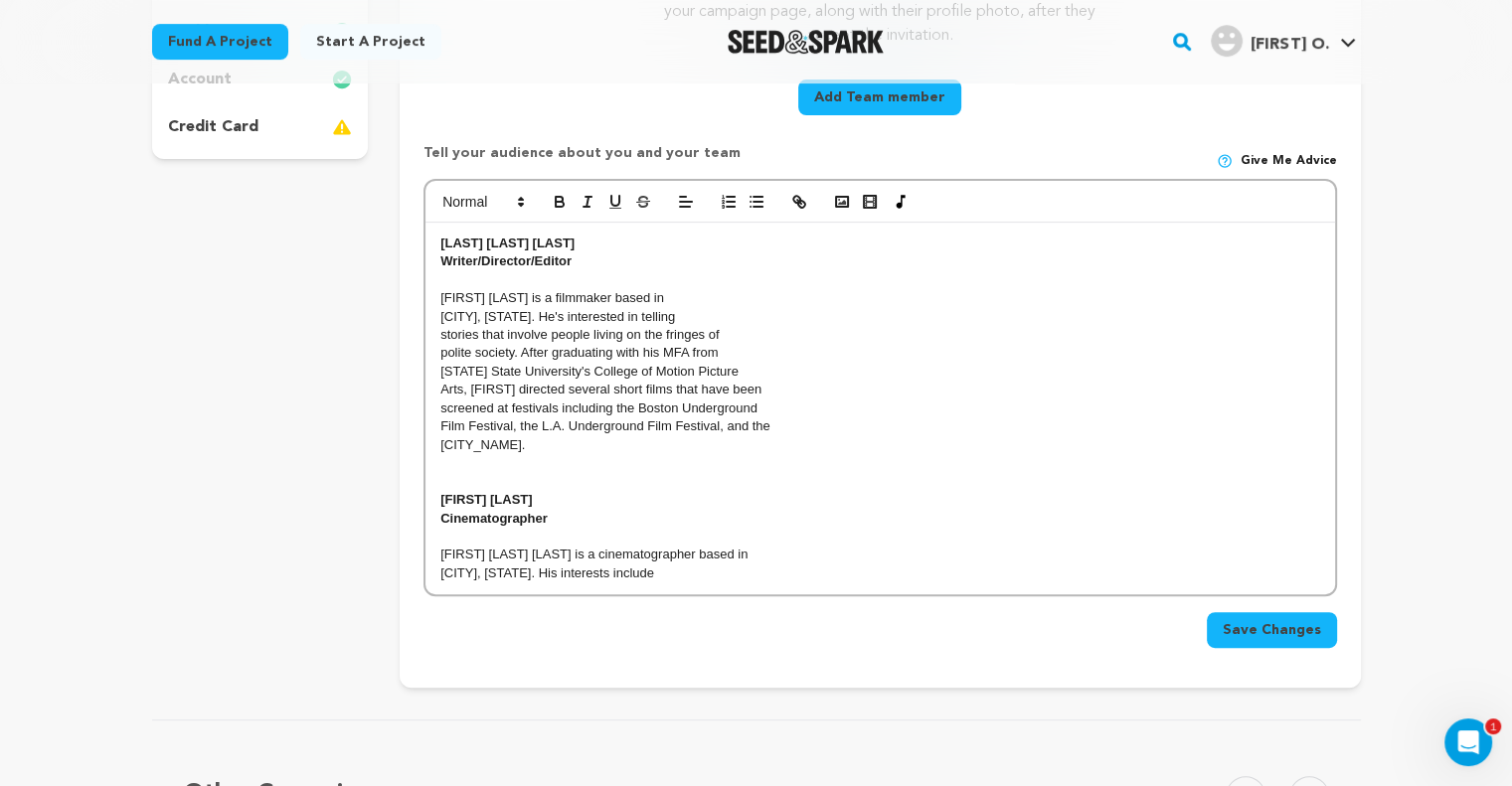 drag, startPoint x: 657, startPoint y: 578, endPoint x: 541, endPoint y: 578, distance: 116 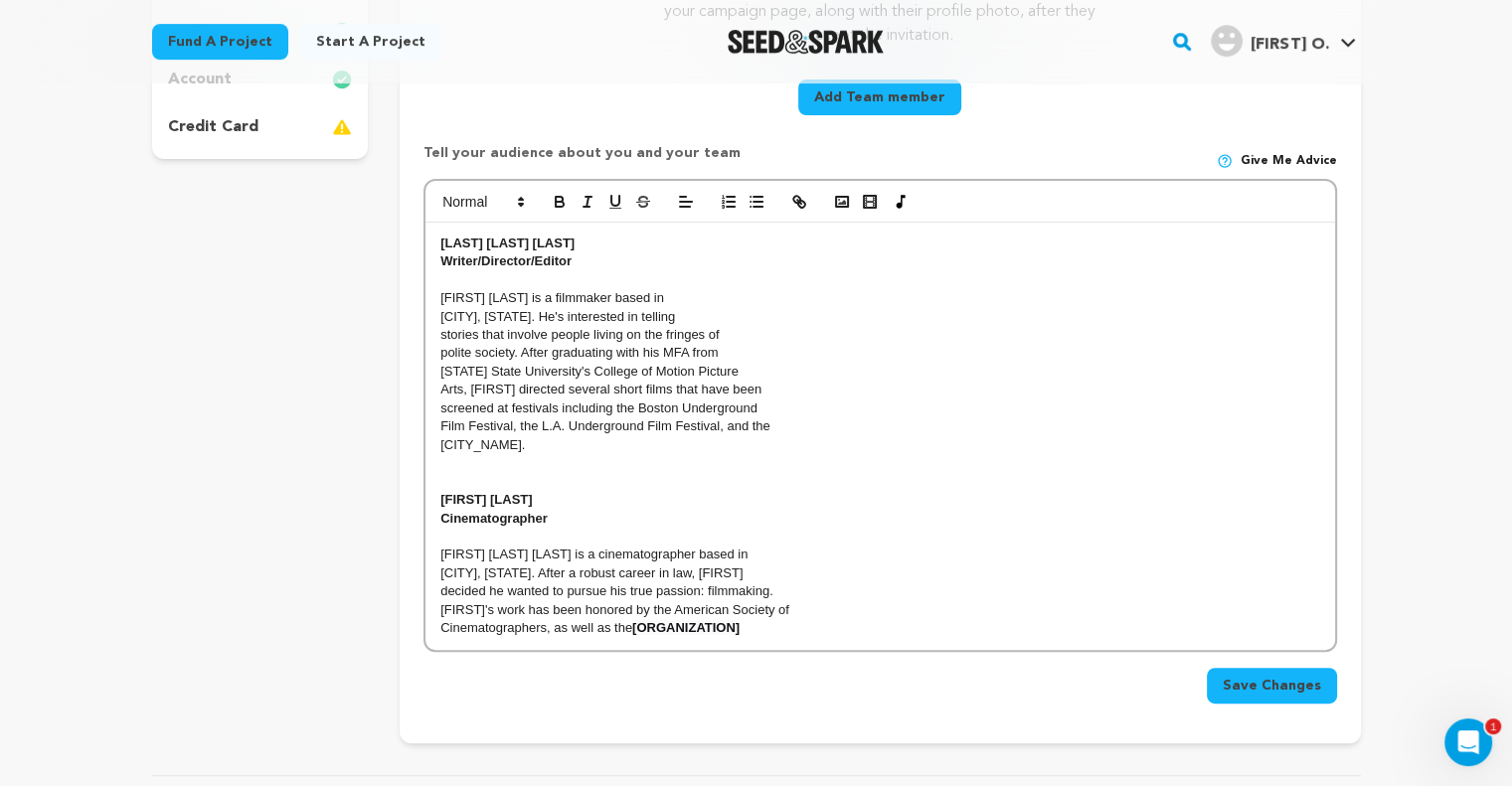 scroll, scrollTop: 0, scrollLeft: 0, axis: both 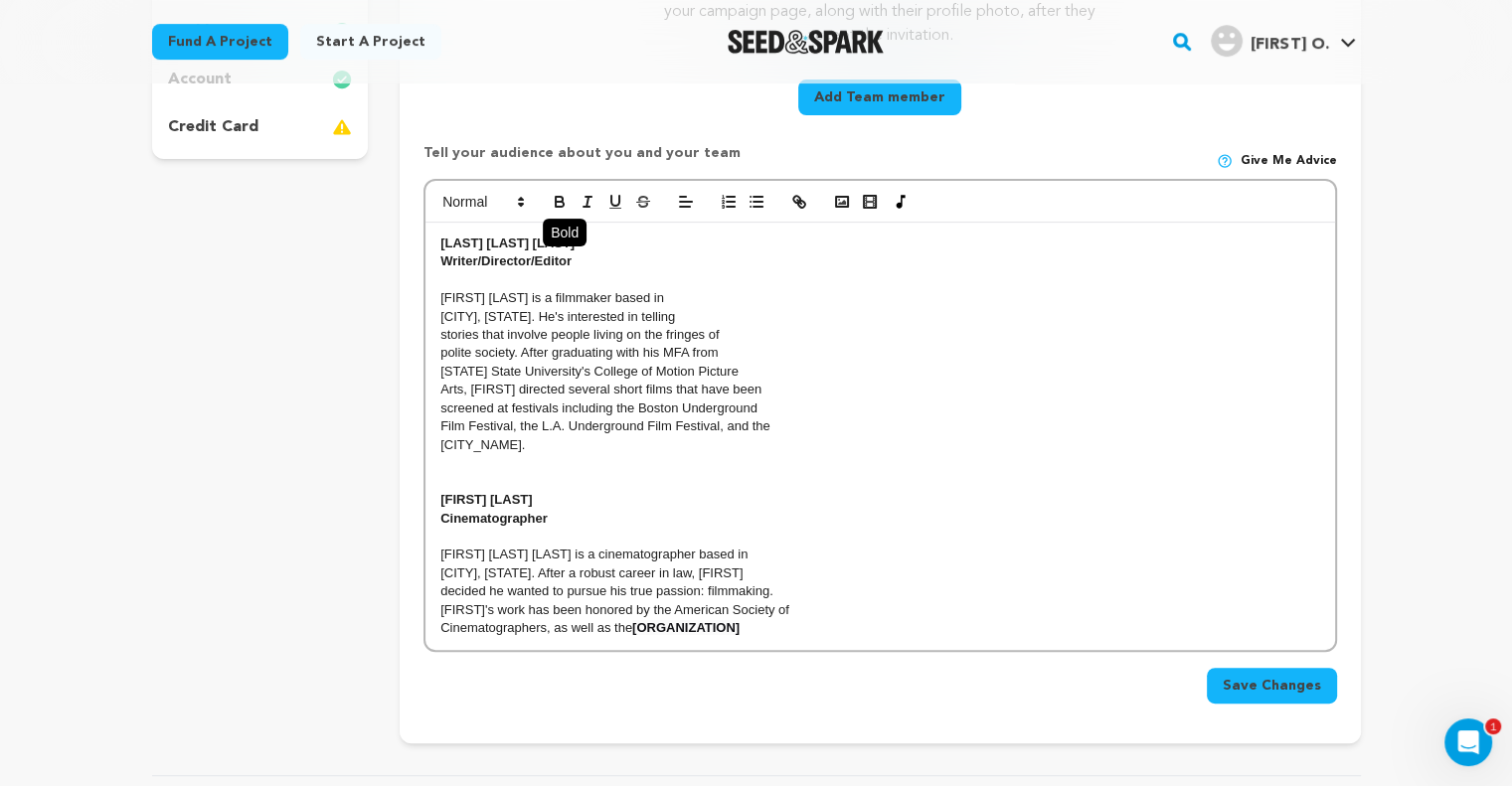 click 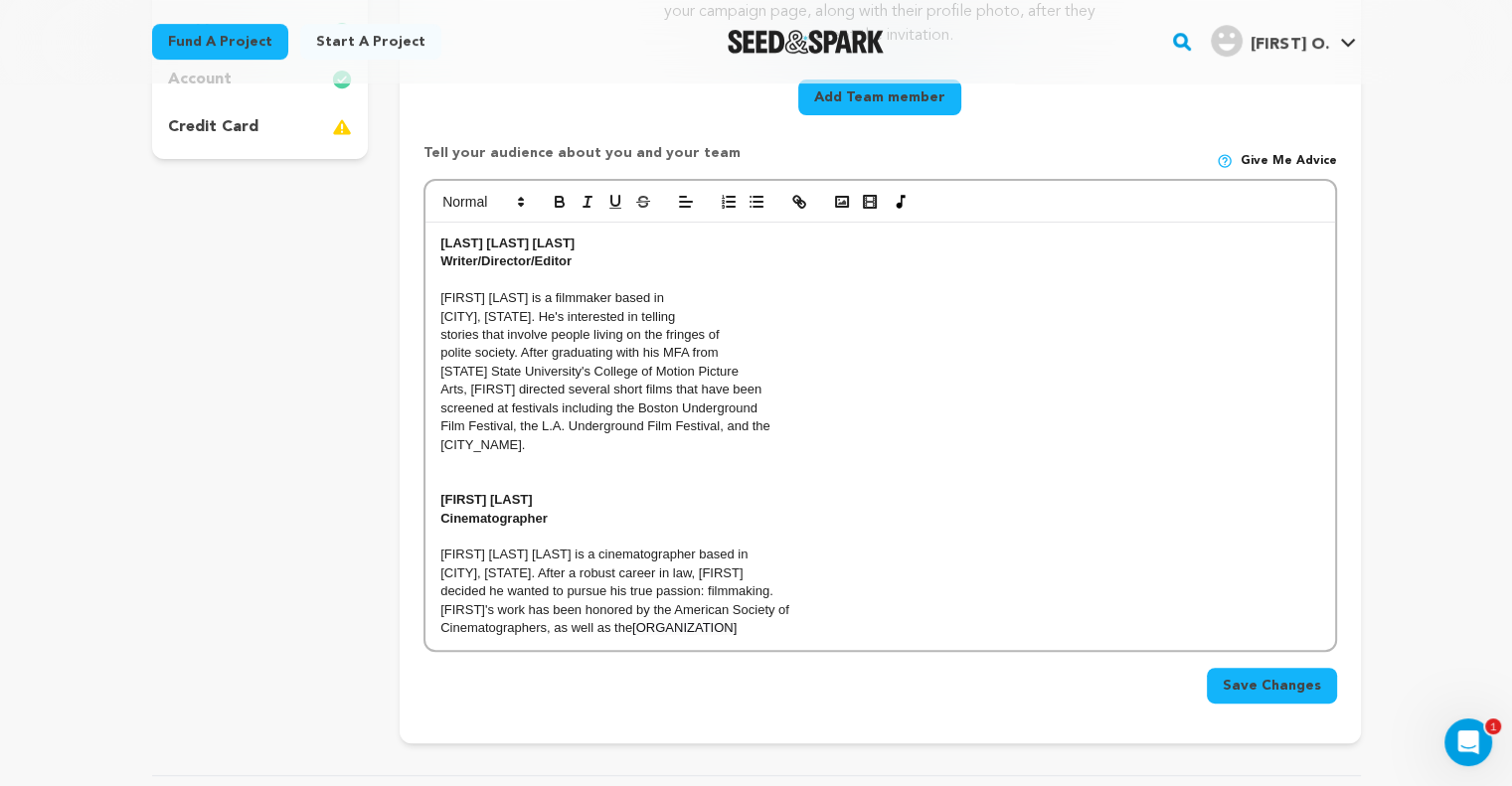 click on "[FIRST]'s work has been honored by the American Society of" at bounding box center [880, 610] 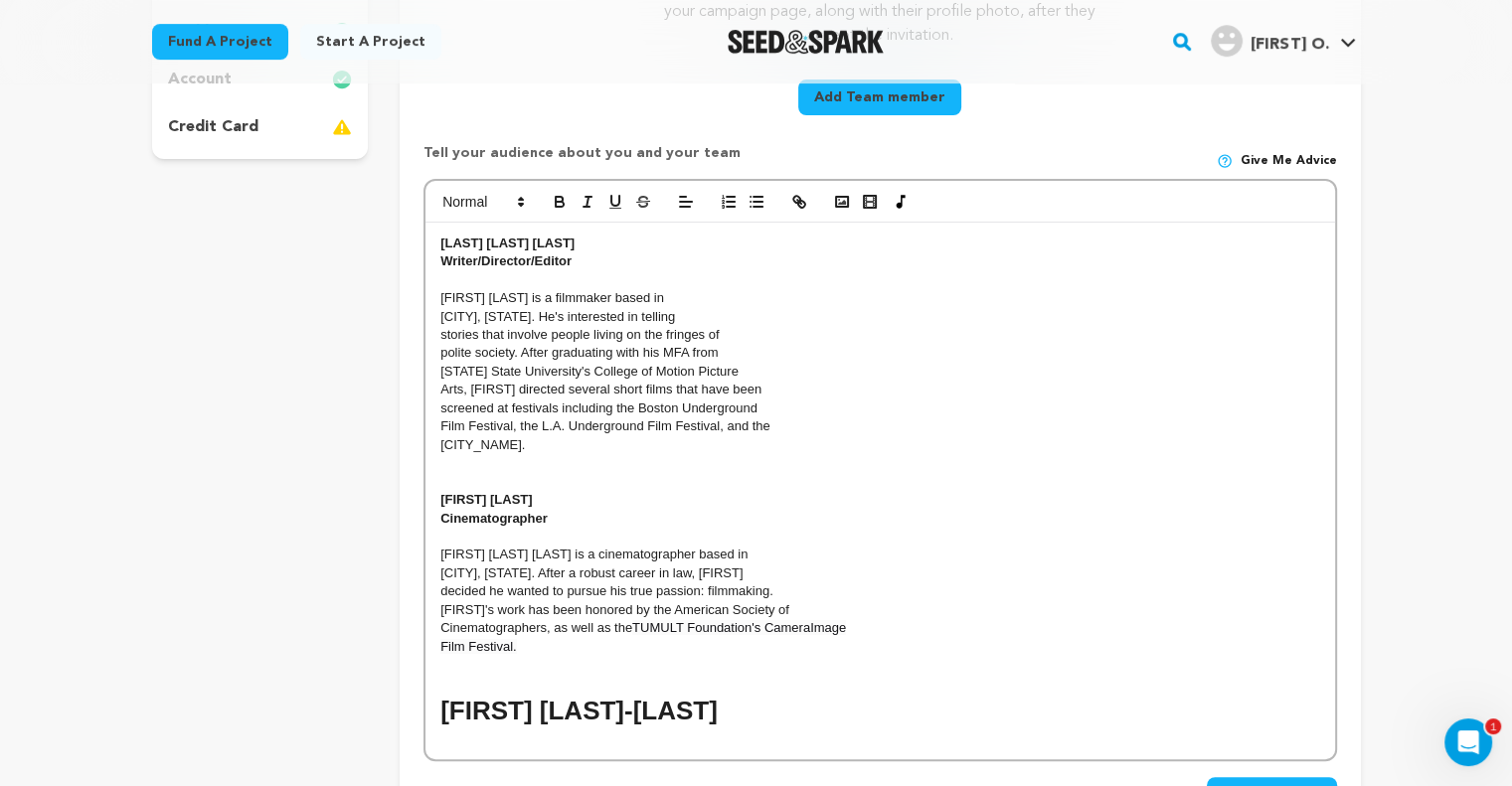 scroll, scrollTop: 0, scrollLeft: 0, axis: both 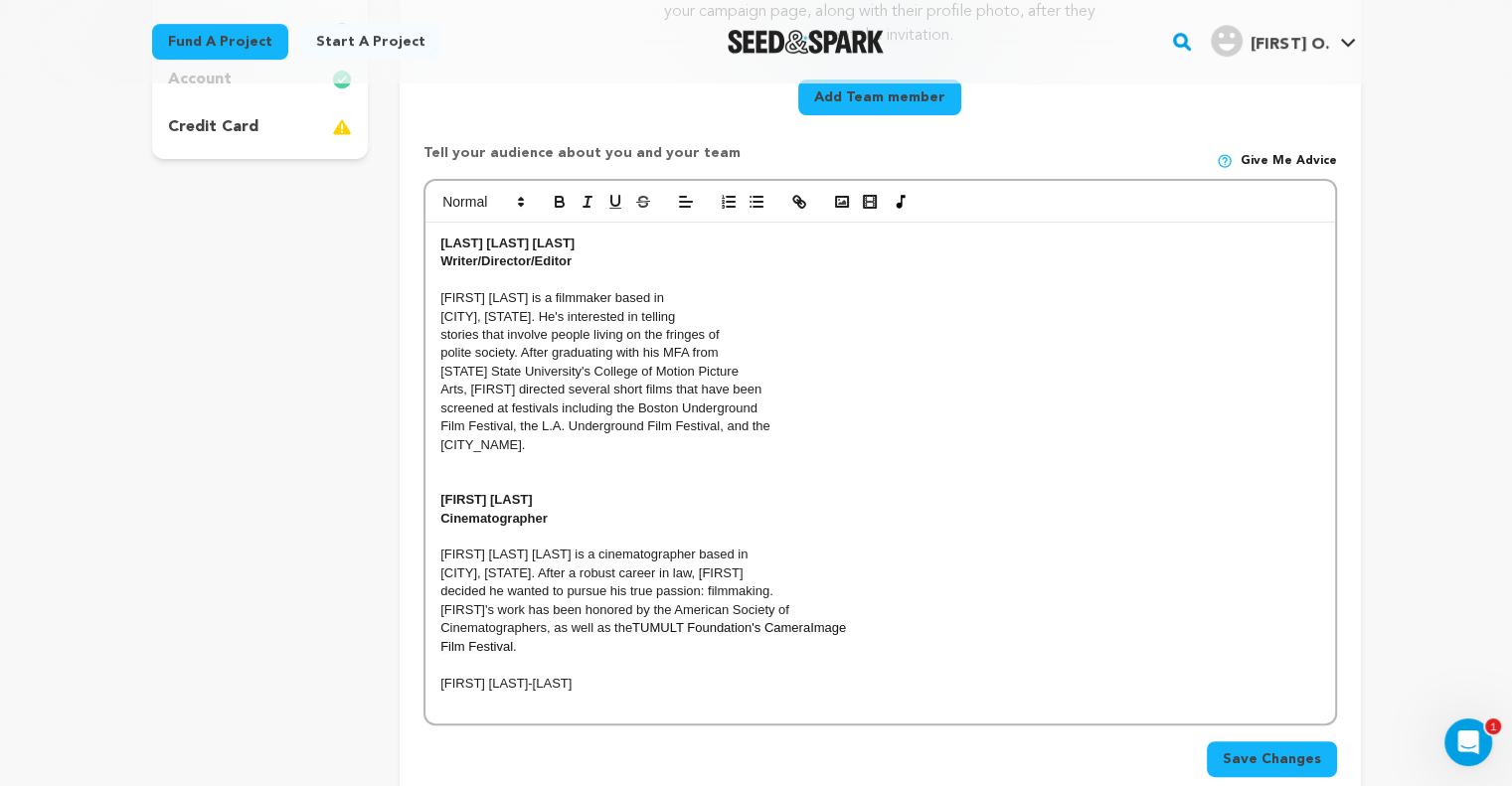 drag, startPoint x: 622, startPoint y: 684, endPoint x: 370, endPoint y: 686, distance: 252.00794 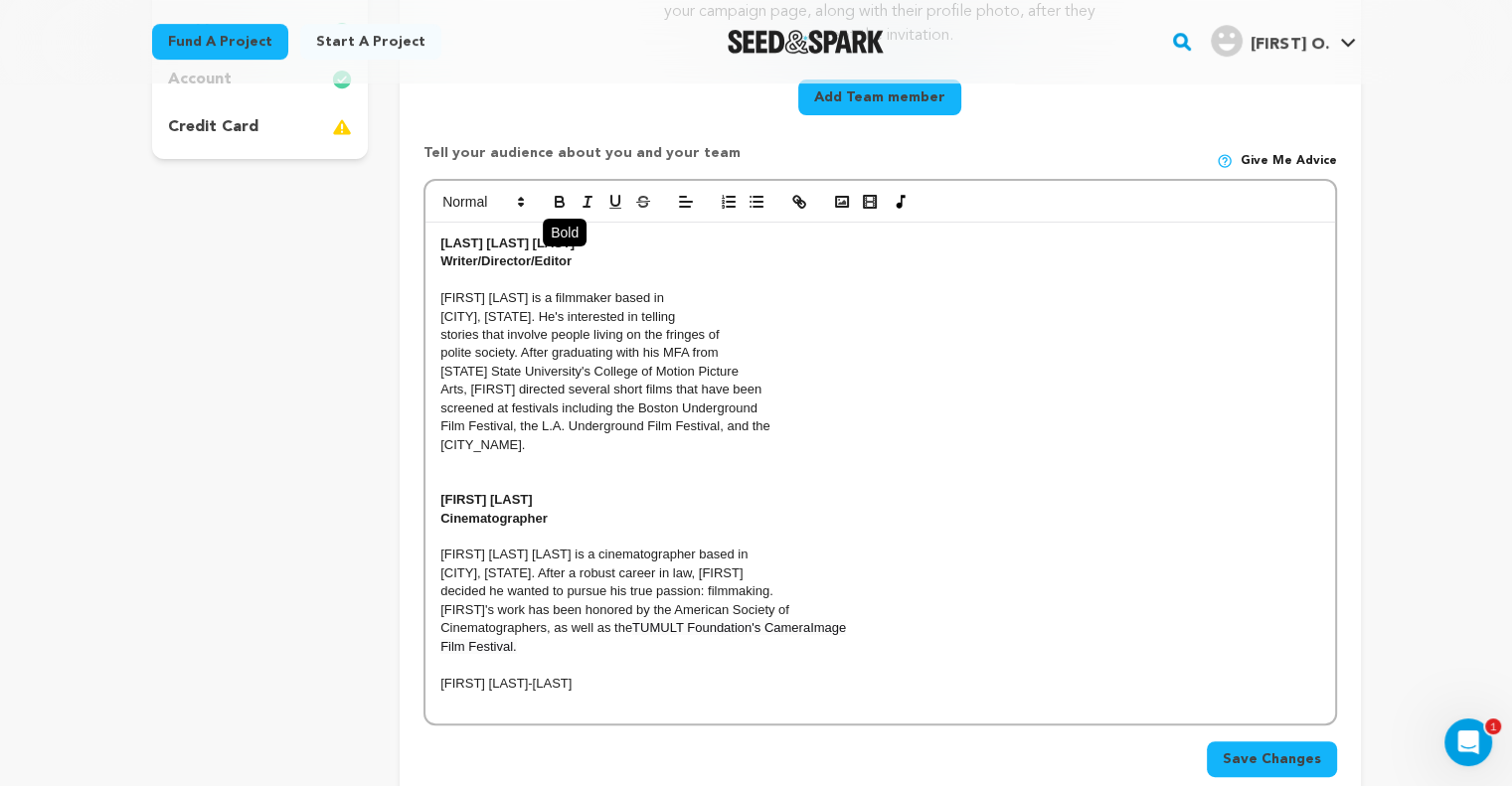 click at bounding box center (560, 202) 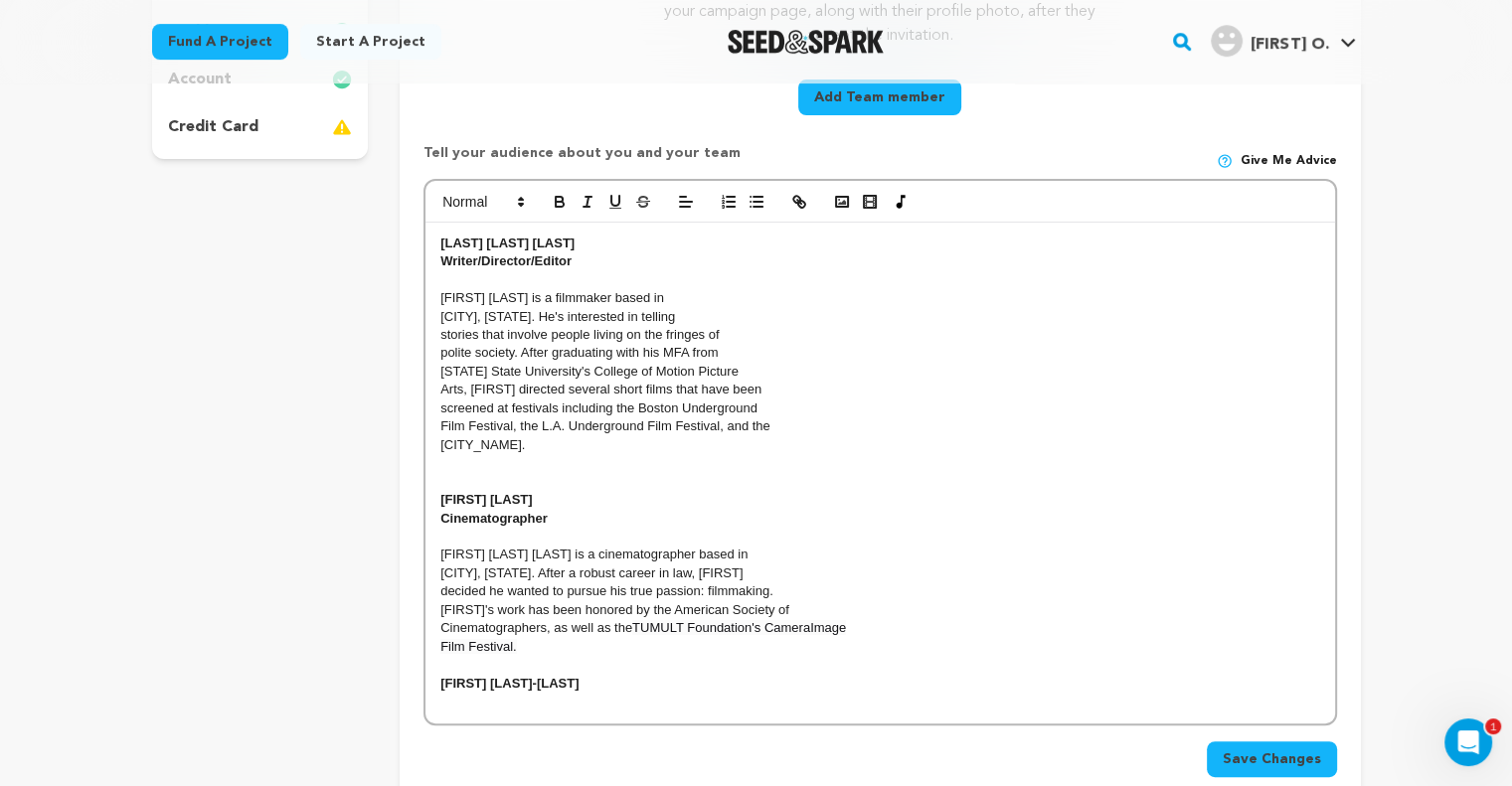 click at bounding box center [880, 702] 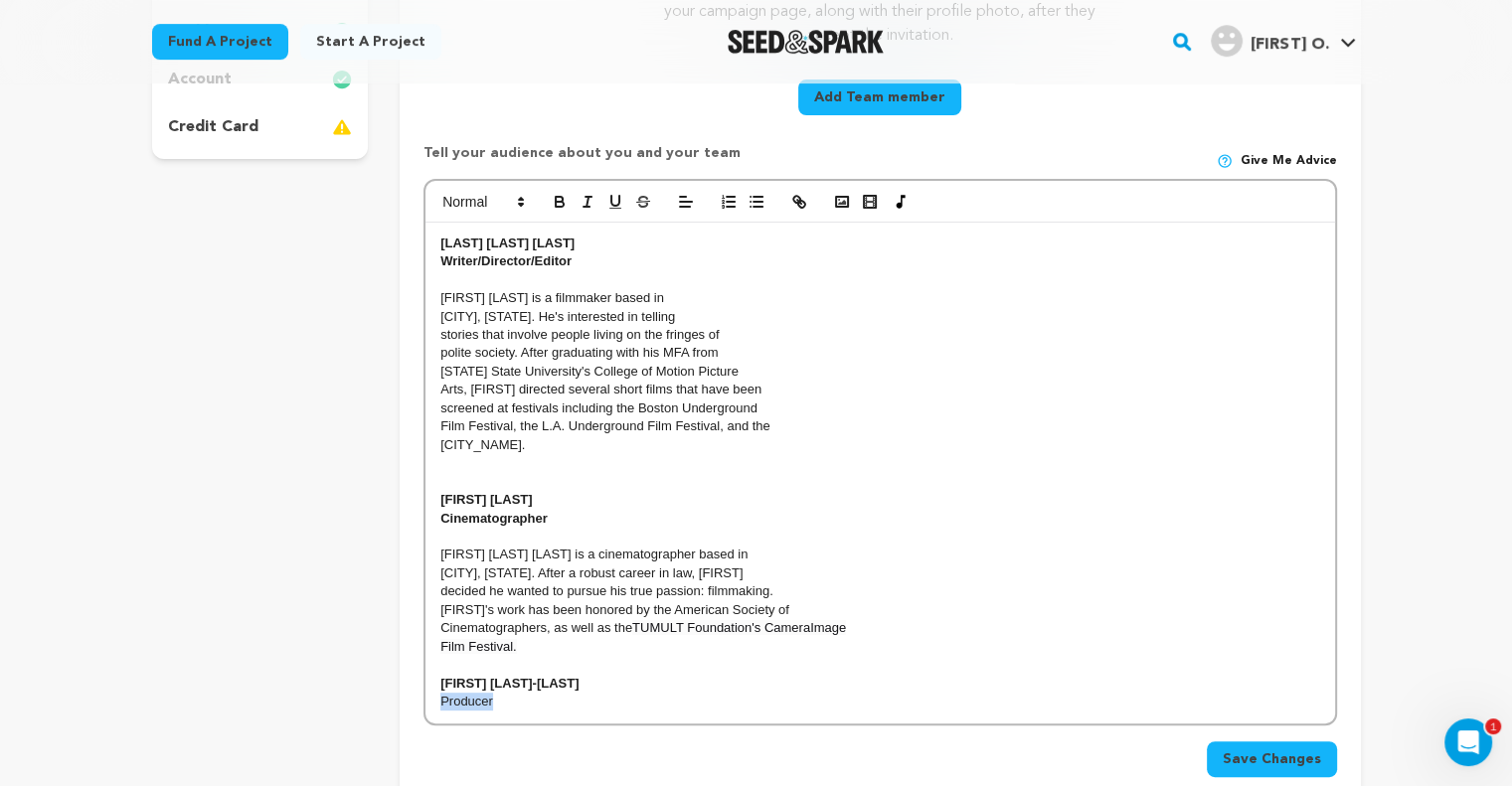 drag, startPoint x: 504, startPoint y: 706, endPoint x: 438, endPoint y: 707, distance: 66.007575 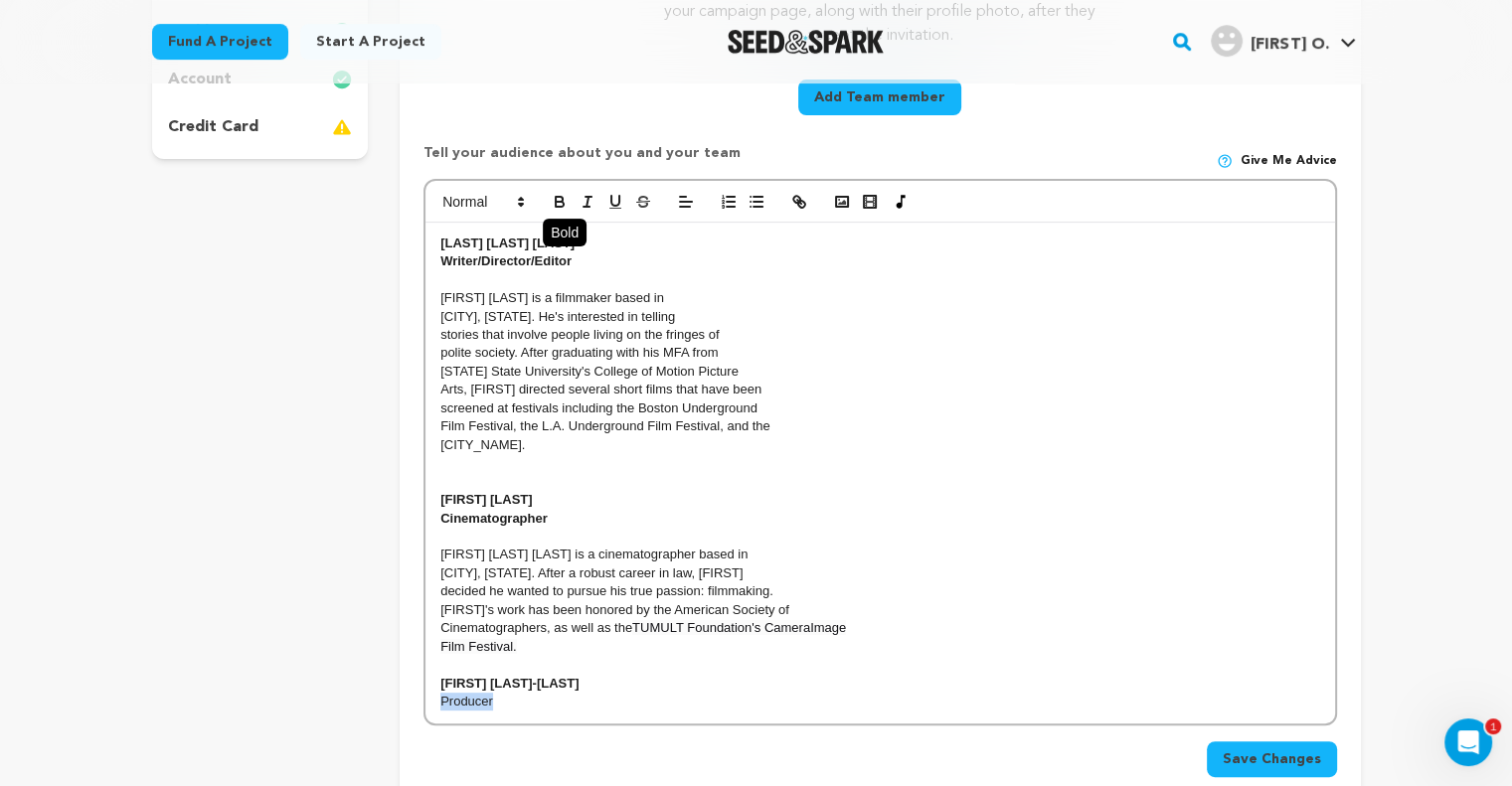 click 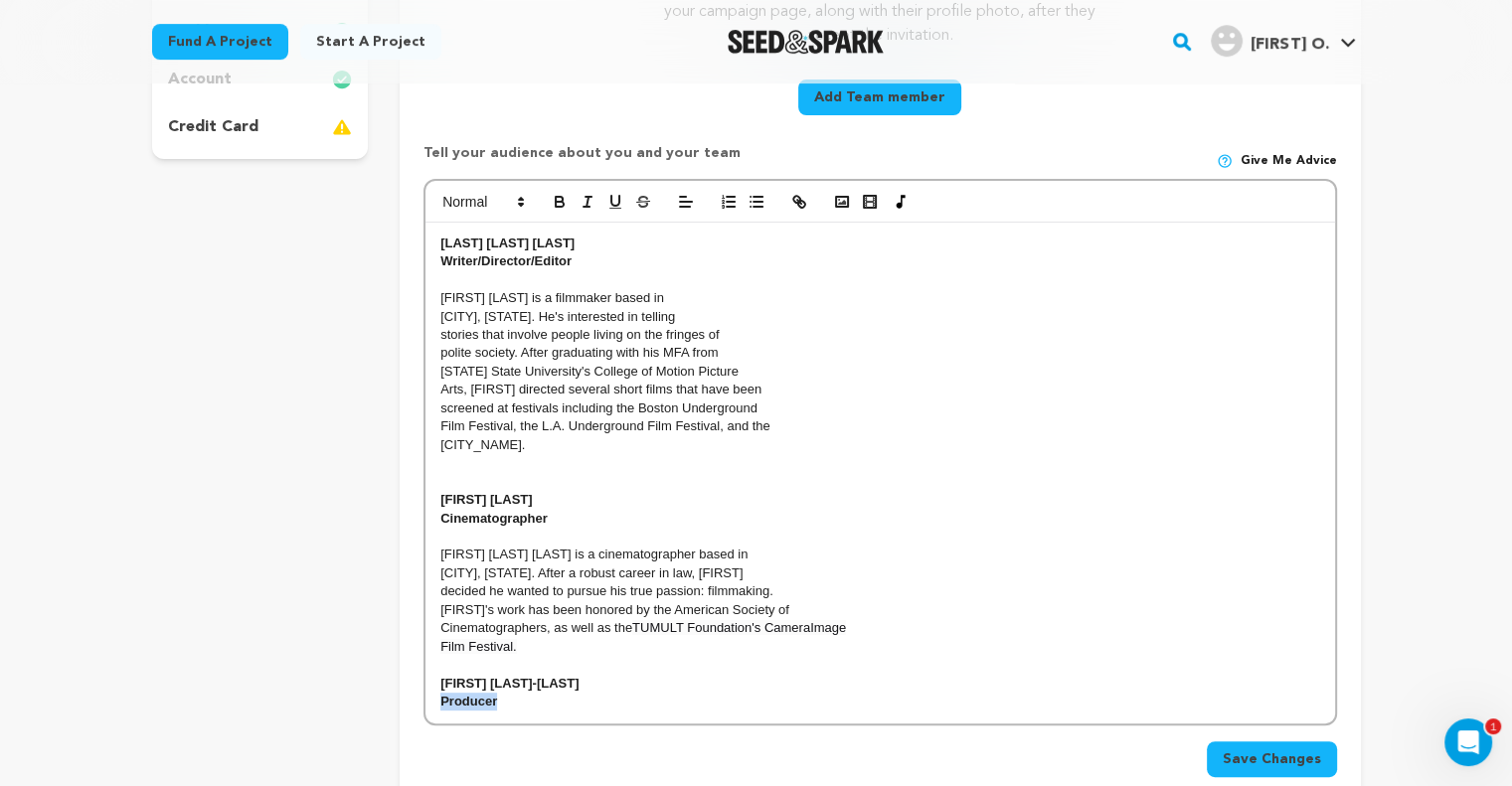 click on "Producer" at bounding box center (880, 702) 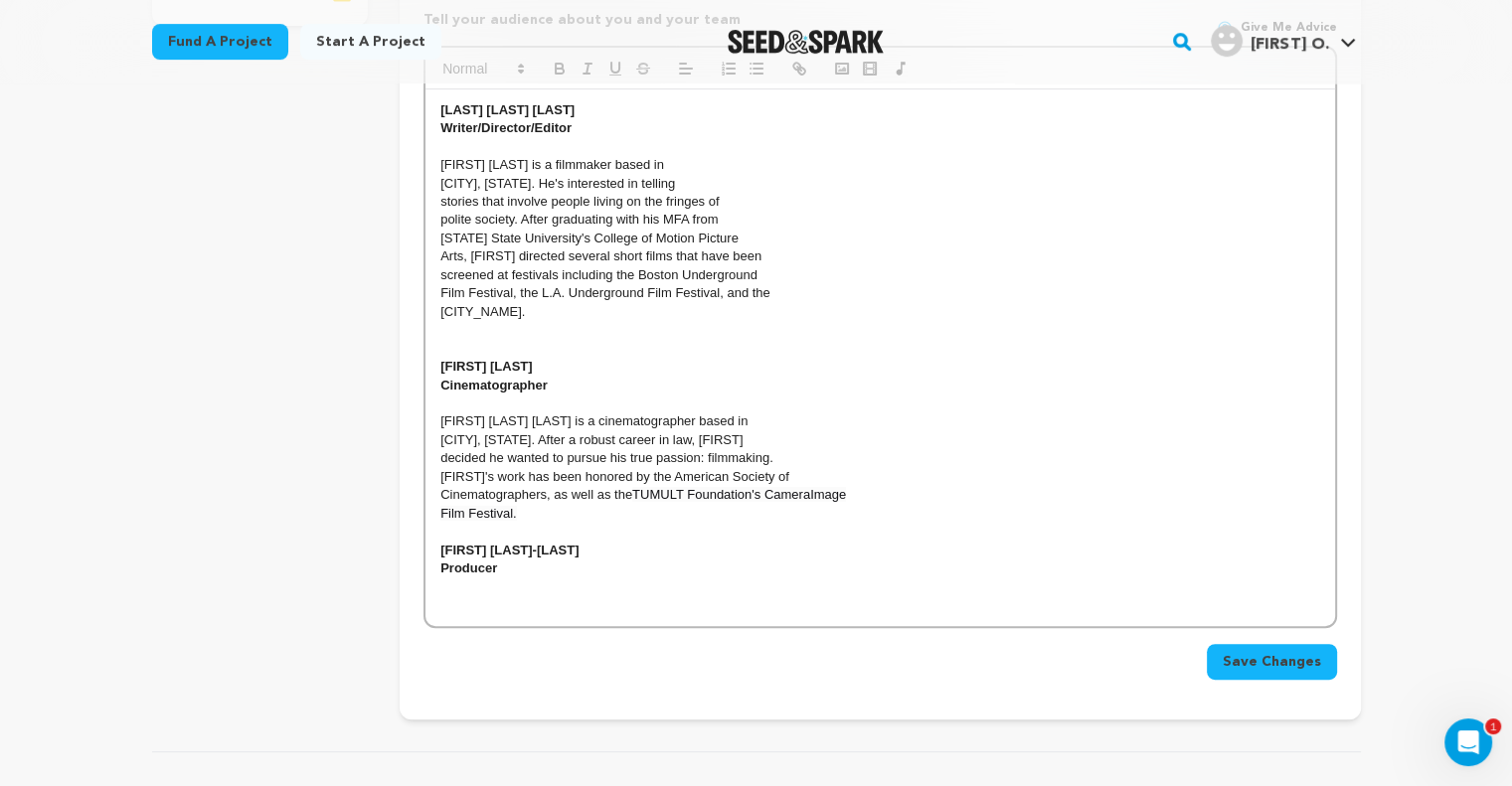 scroll, scrollTop: 696, scrollLeft: 0, axis: vertical 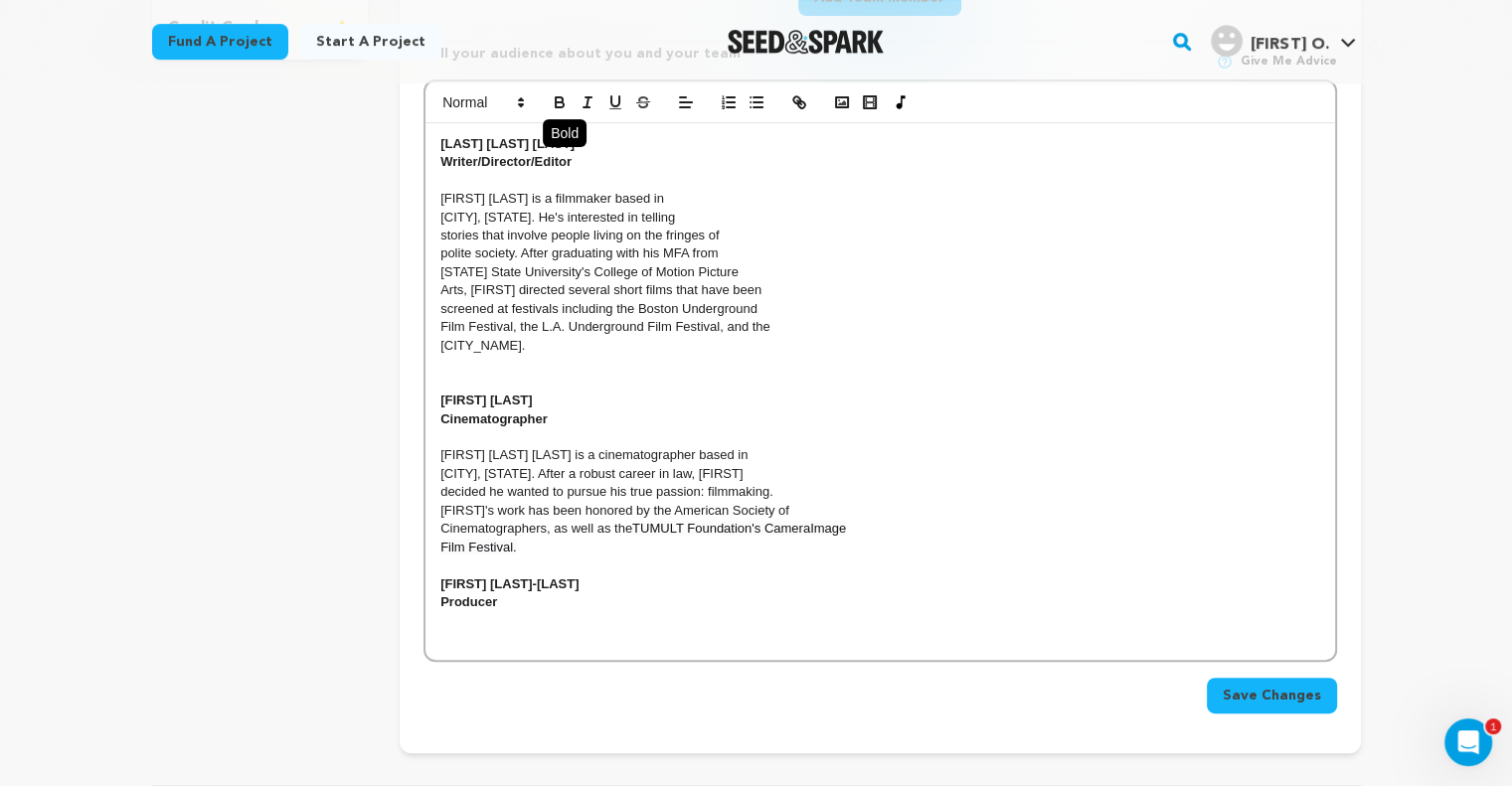 click 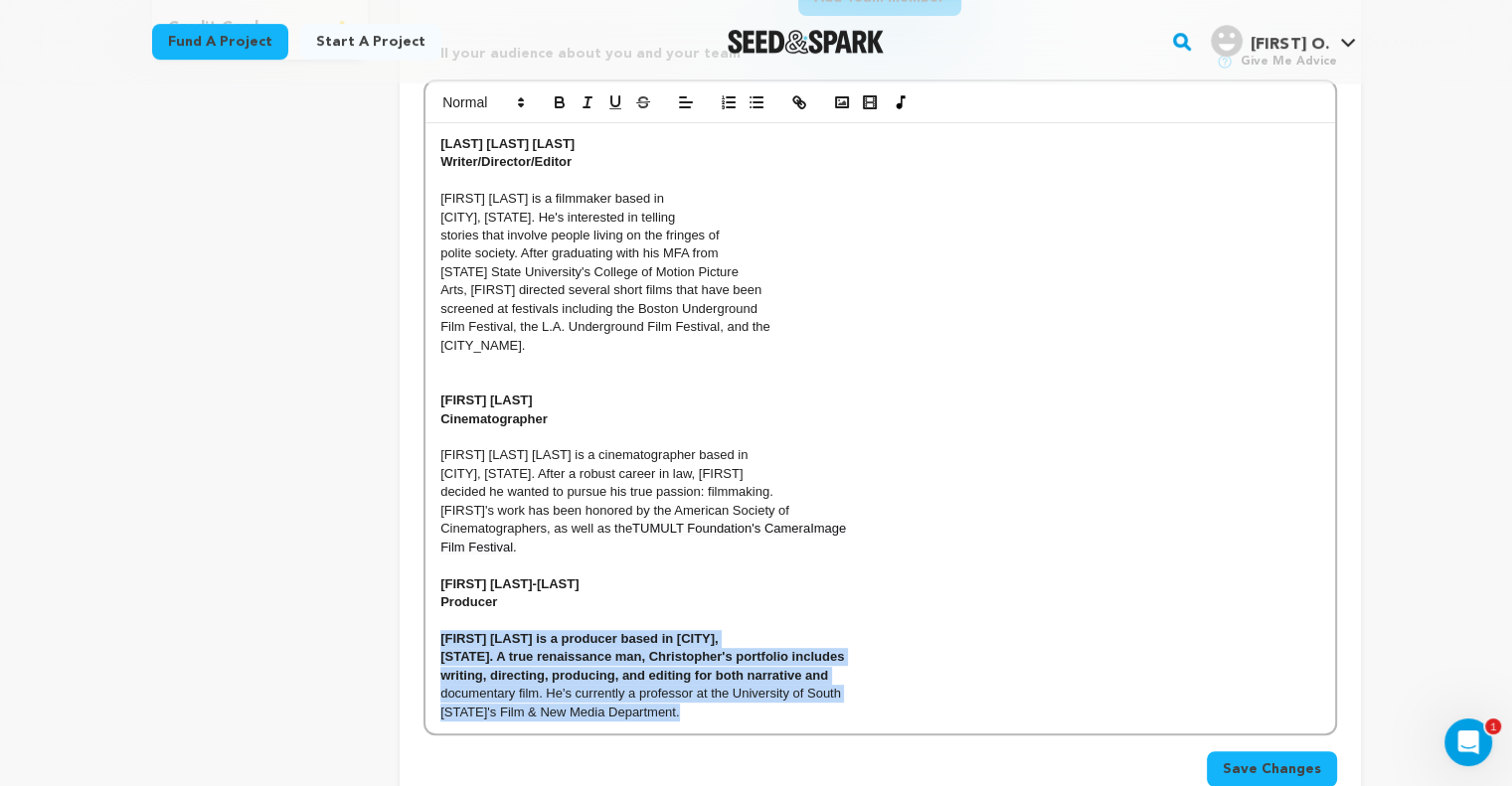 drag, startPoint x: 723, startPoint y: 714, endPoint x: 437, endPoint y: 632, distance: 297.52311 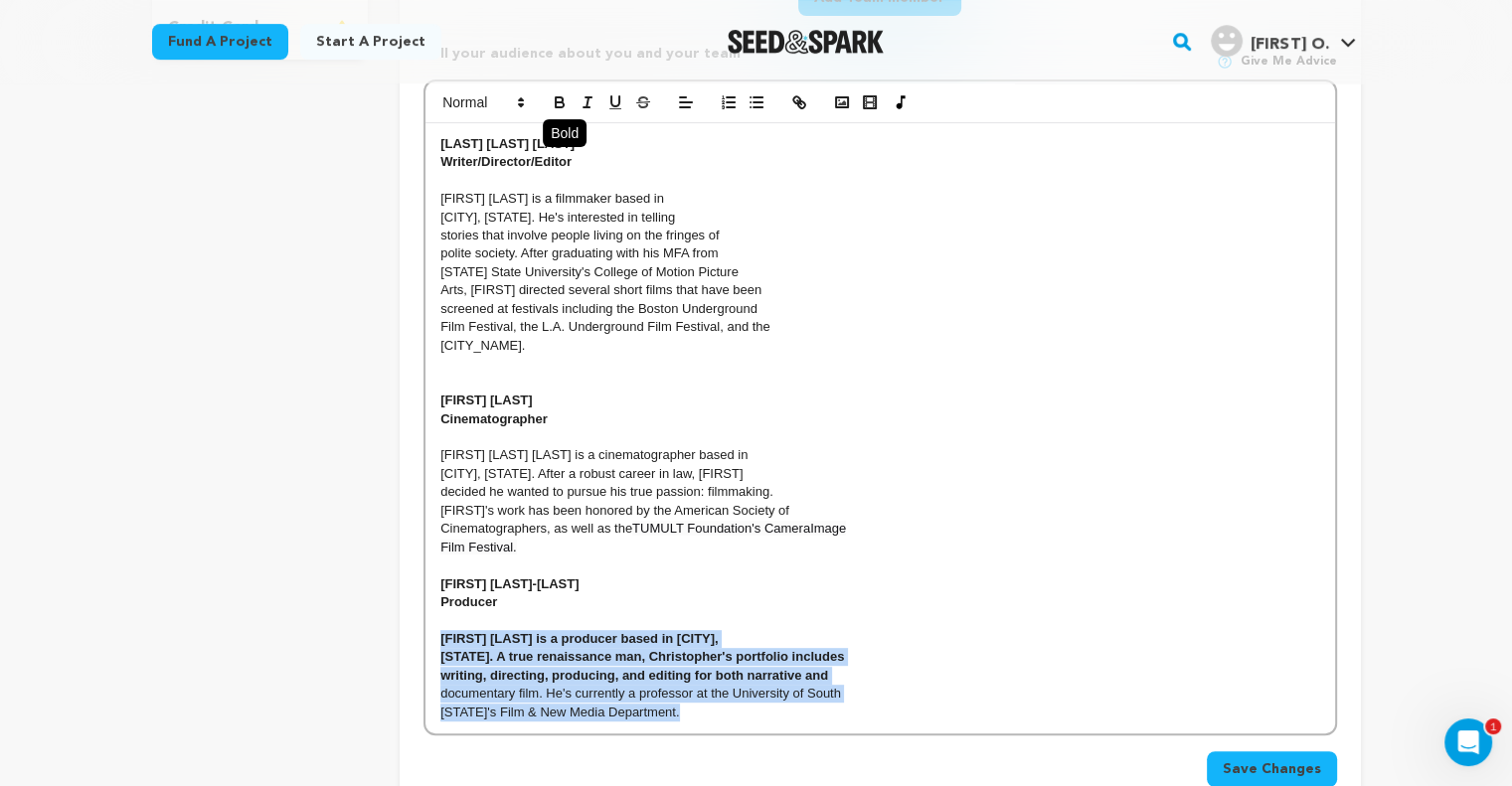 click at bounding box center (560, 102) 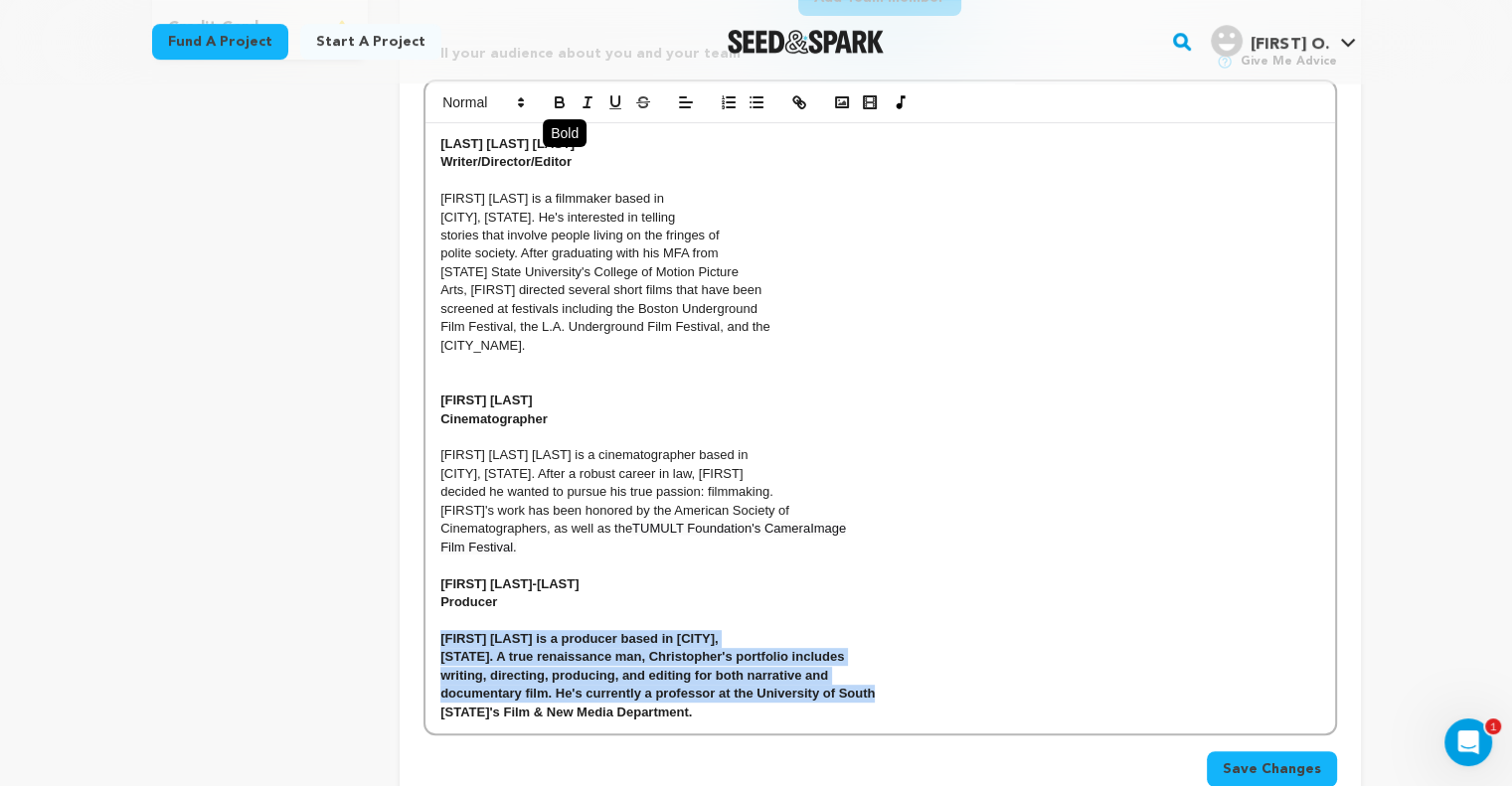 click at bounding box center [560, 102] 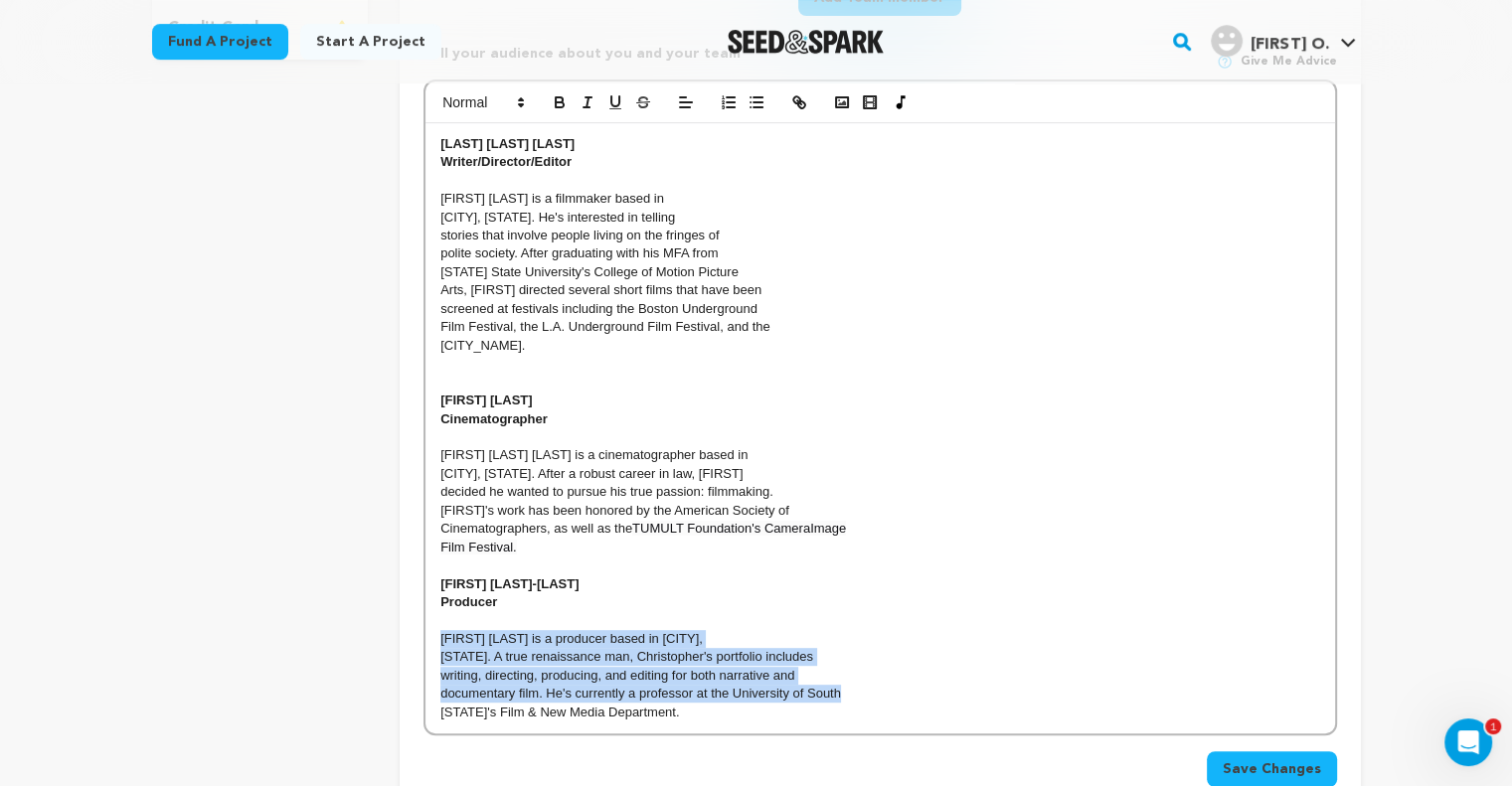click on "[STATE]'s Film & New Media Department." at bounding box center (880, 712) 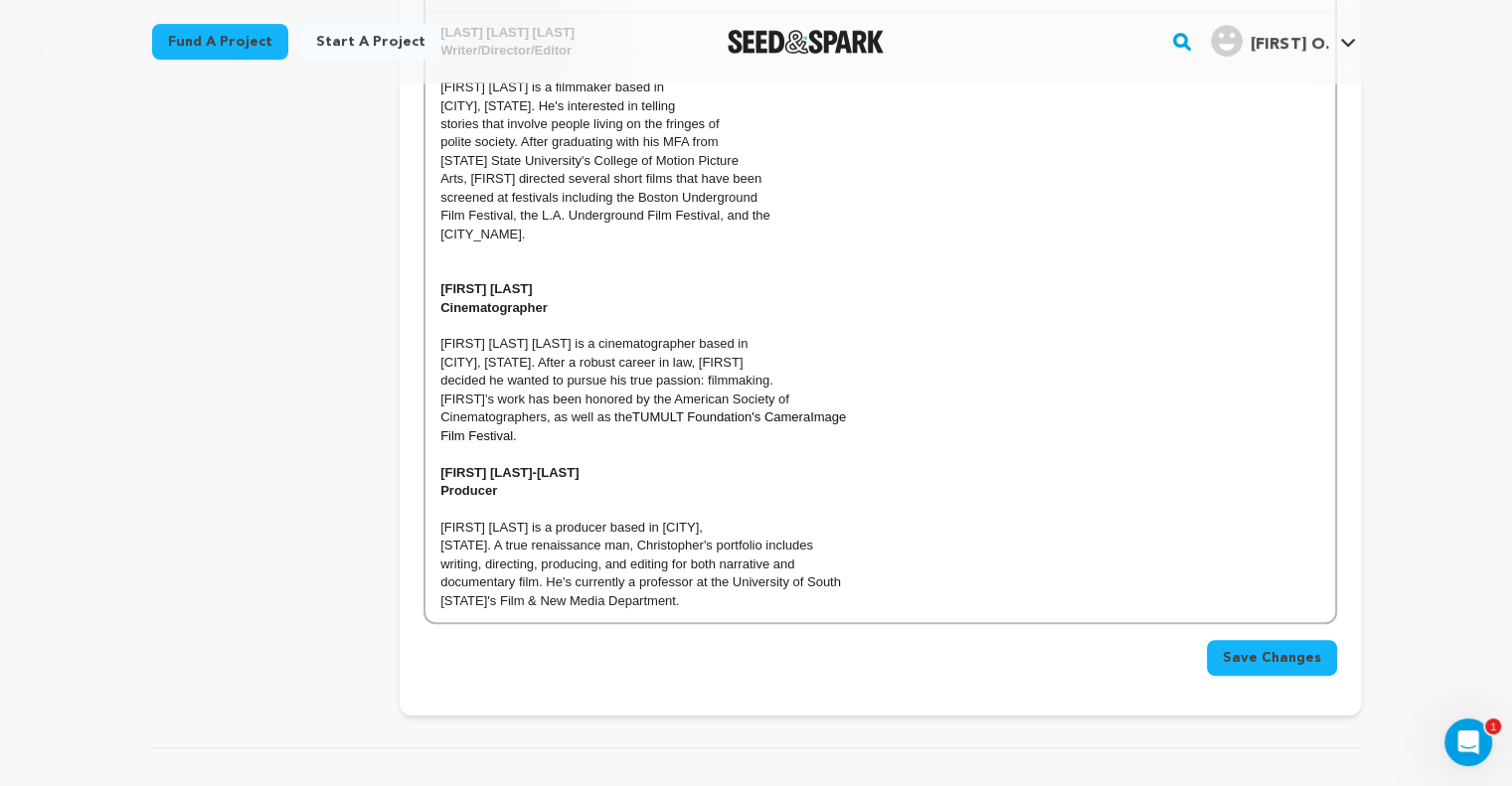 scroll, scrollTop: 1093, scrollLeft: 0, axis: vertical 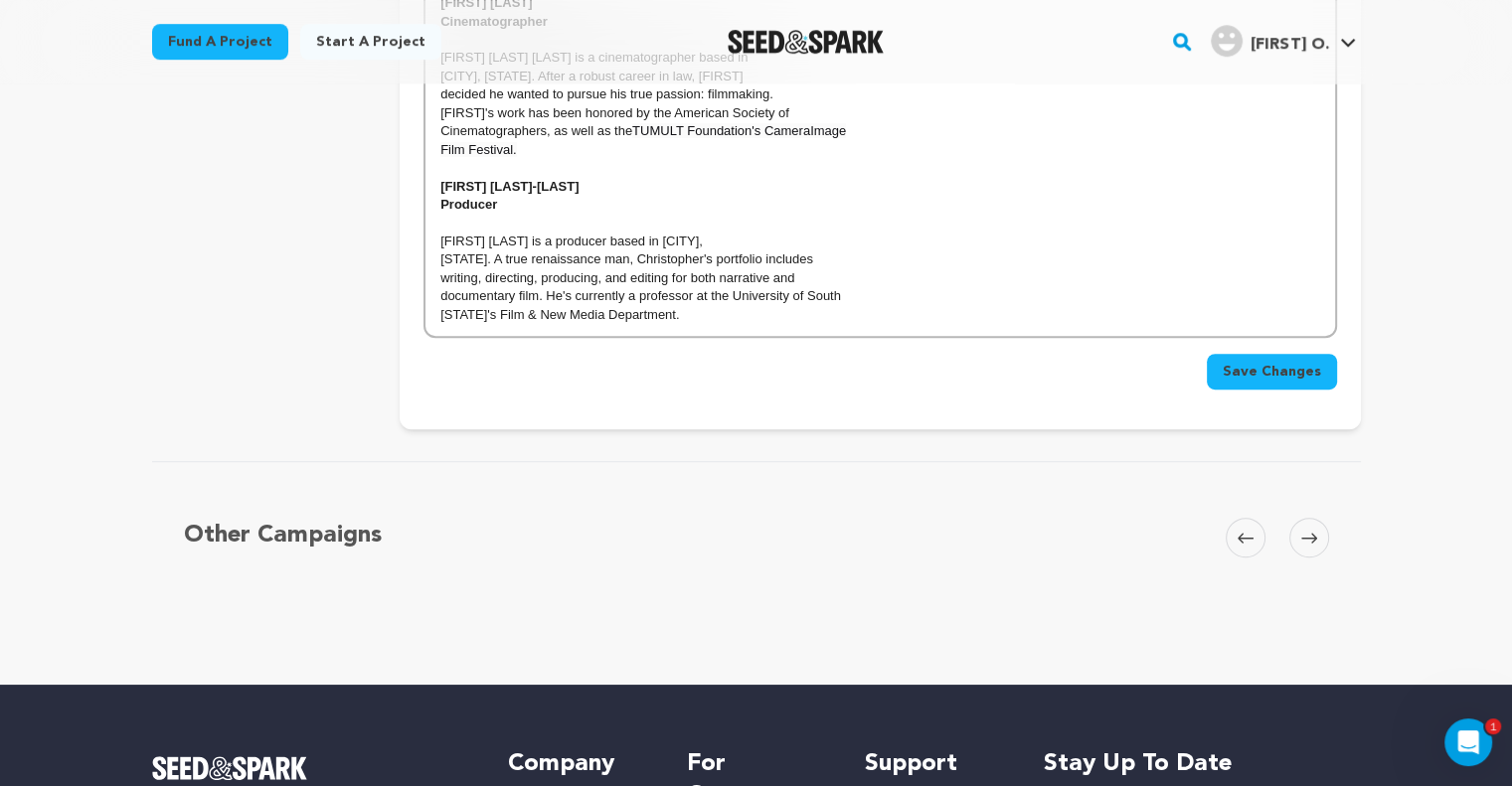 click on "Save Changes" at bounding box center (1271, 372) 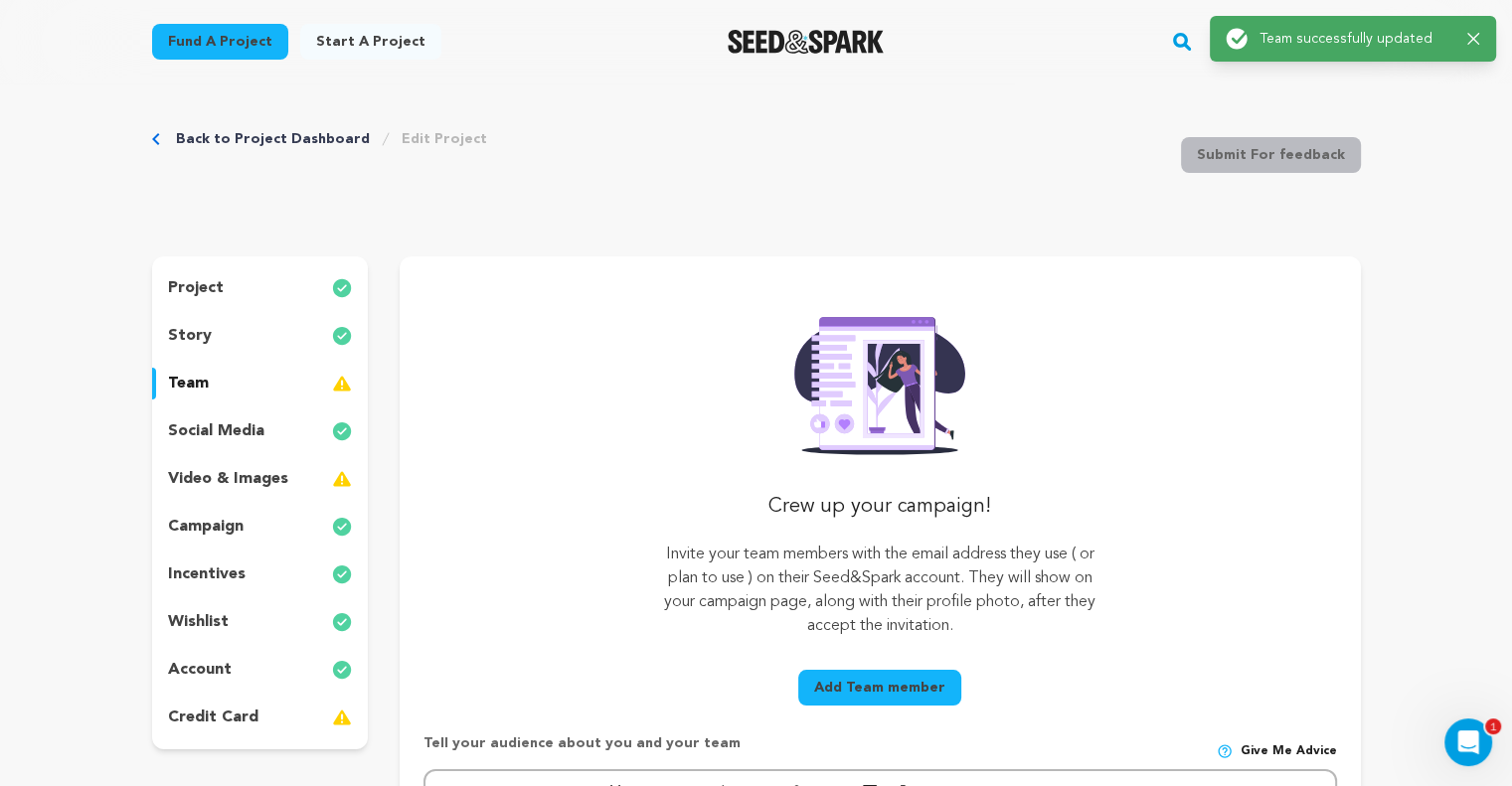 scroll, scrollTop: 0, scrollLeft: 0, axis: both 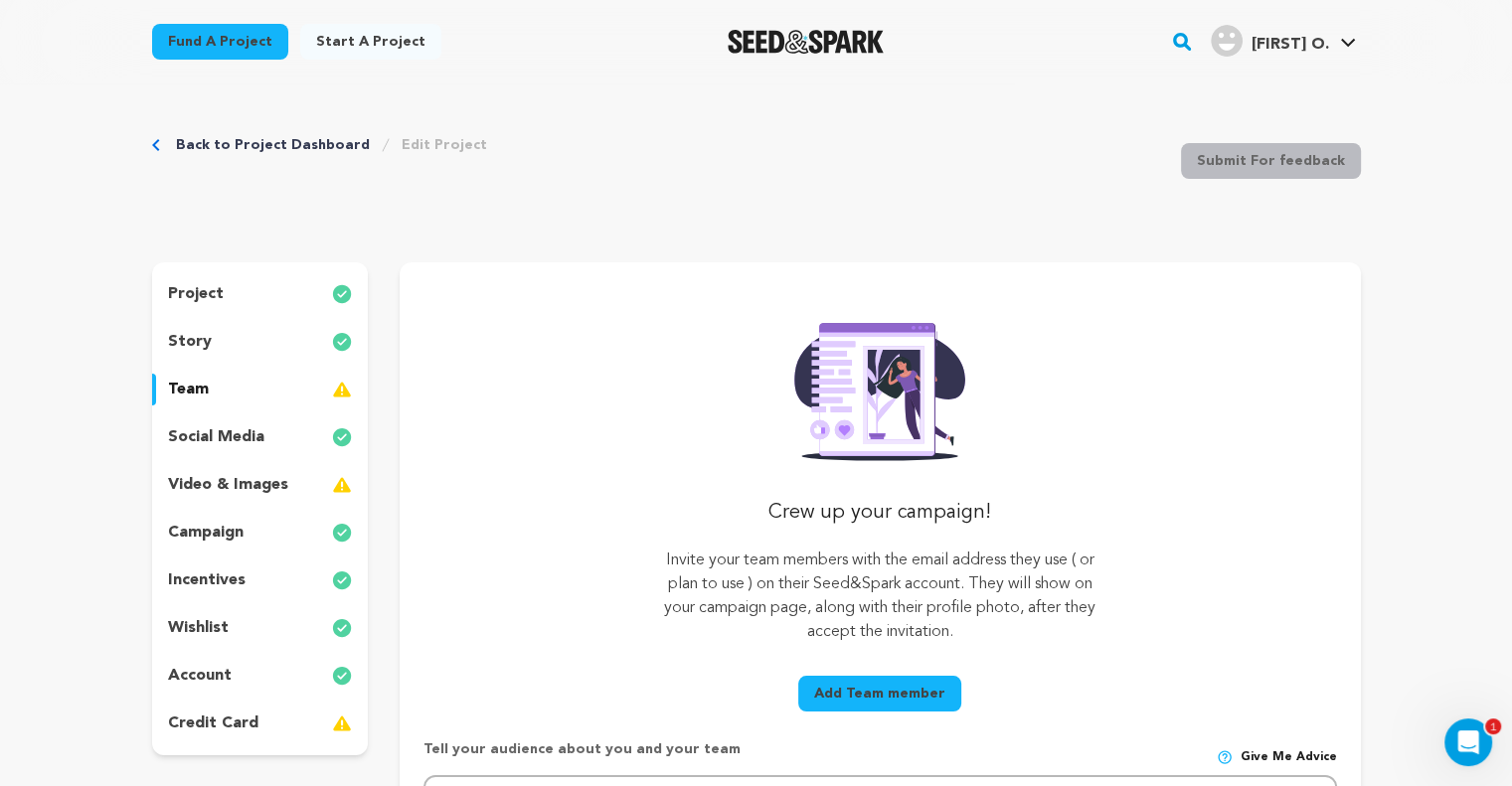 click on "Add Team member" at bounding box center (880, 694) 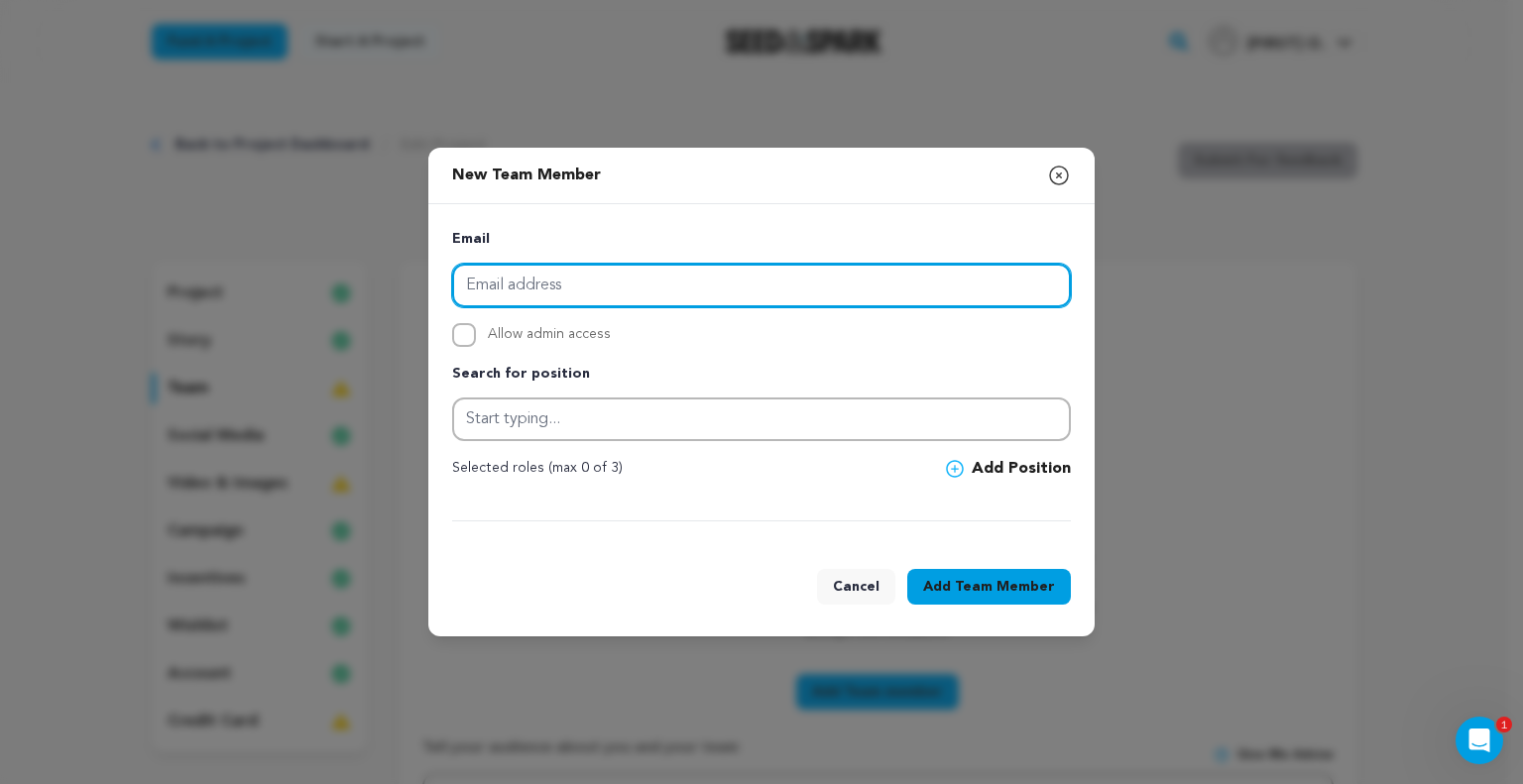 click at bounding box center [762, 285] 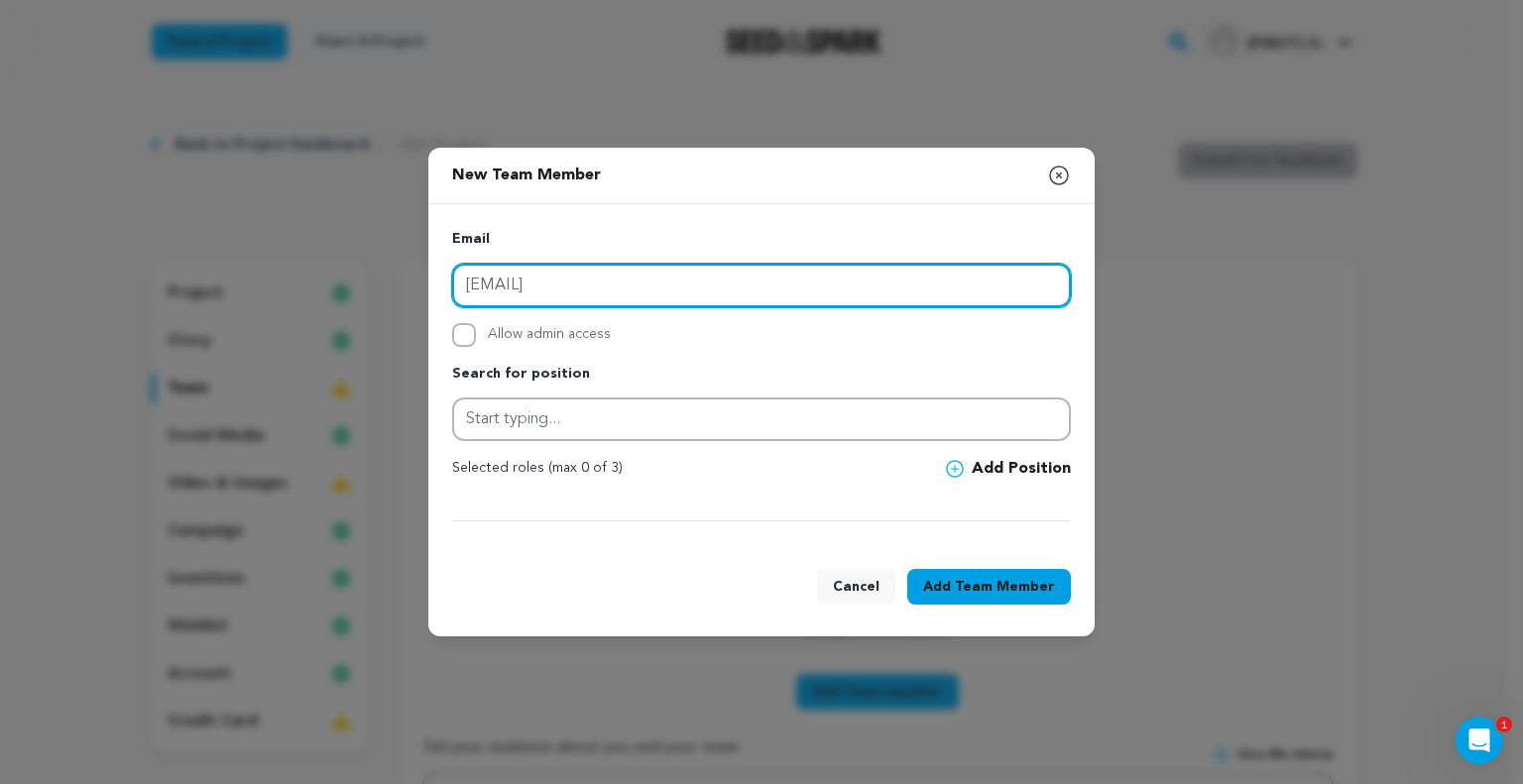 type on "[EMAIL]" 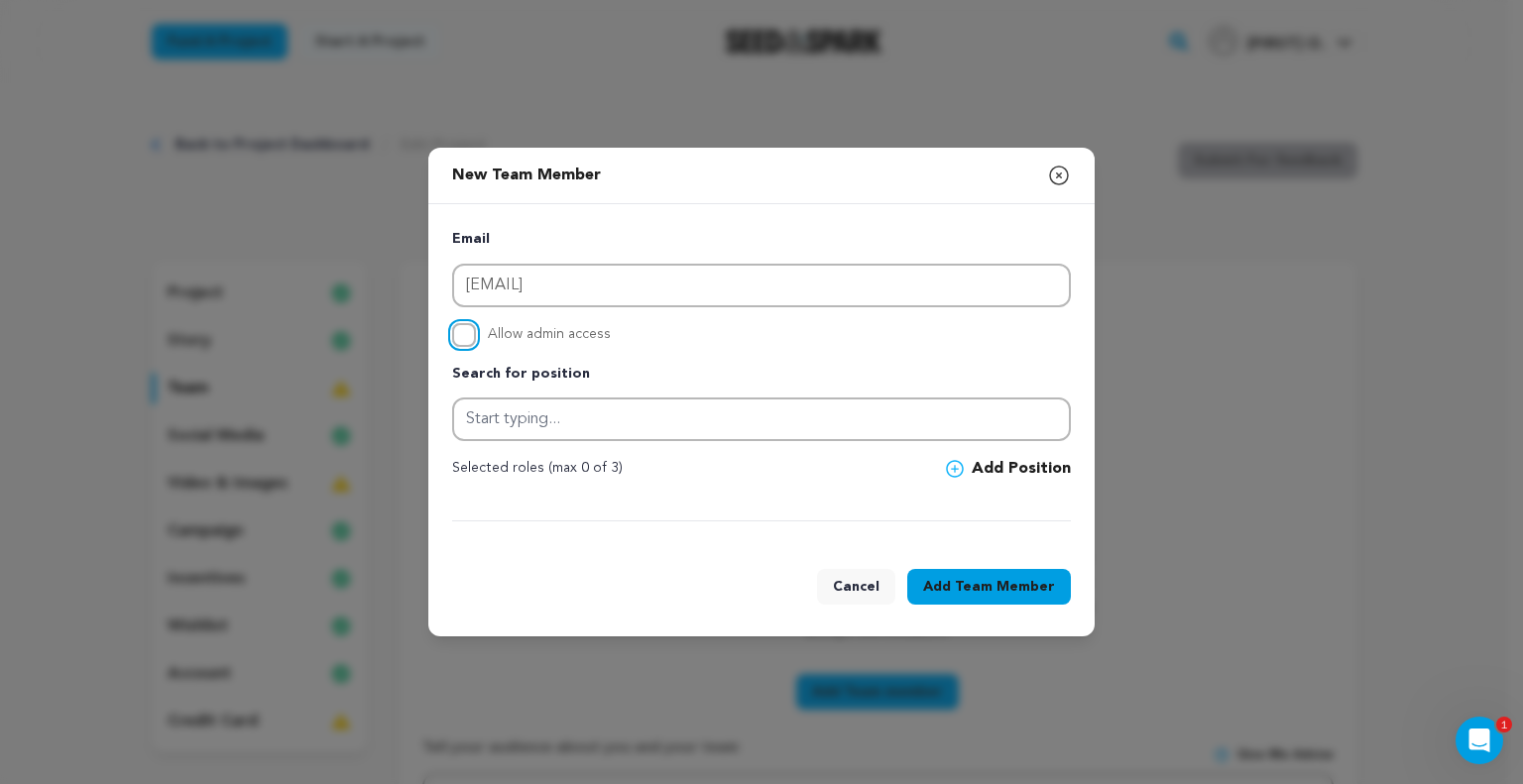 click on "Allow admin access" at bounding box center [464, 335] 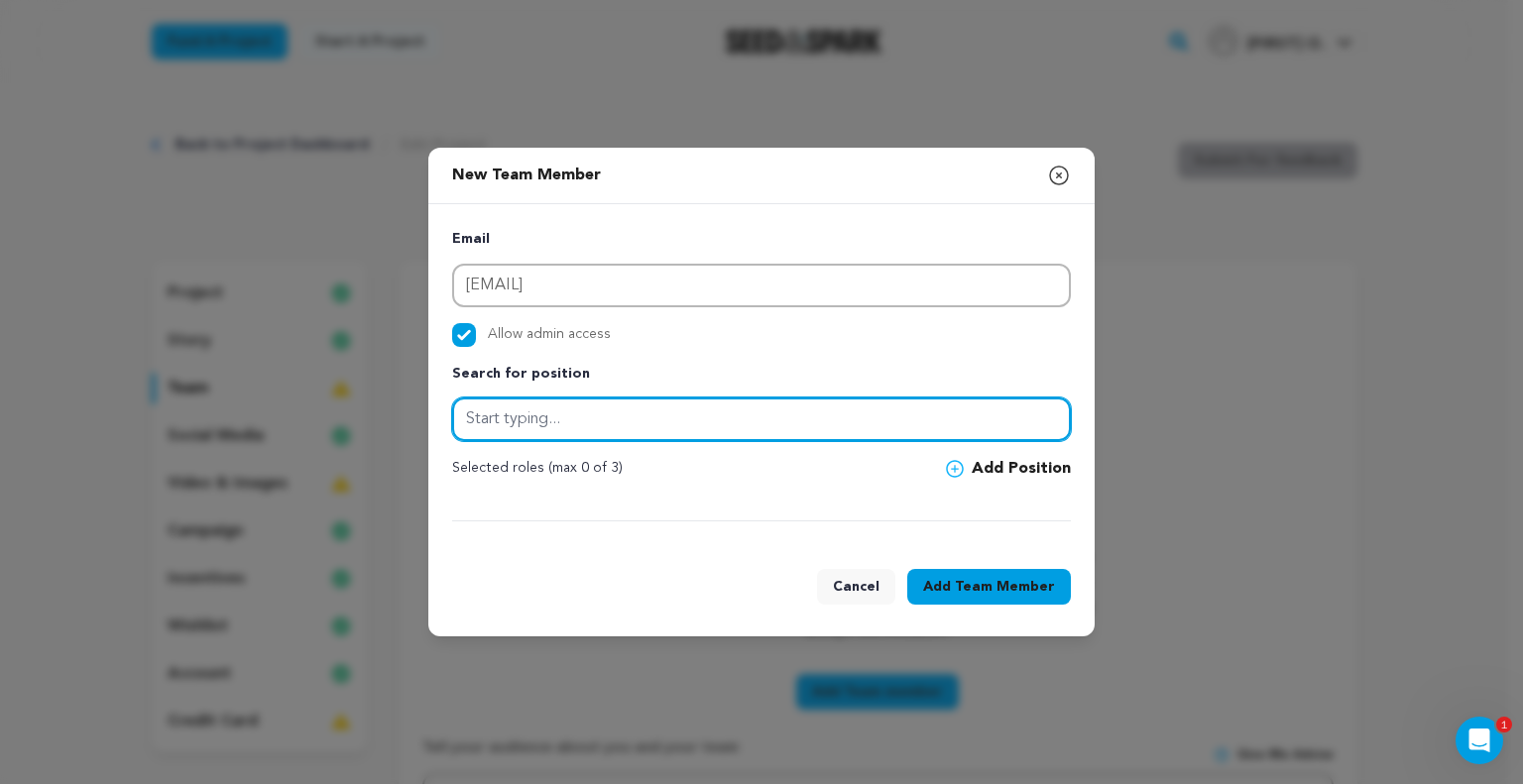 click at bounding box center [762, 419] 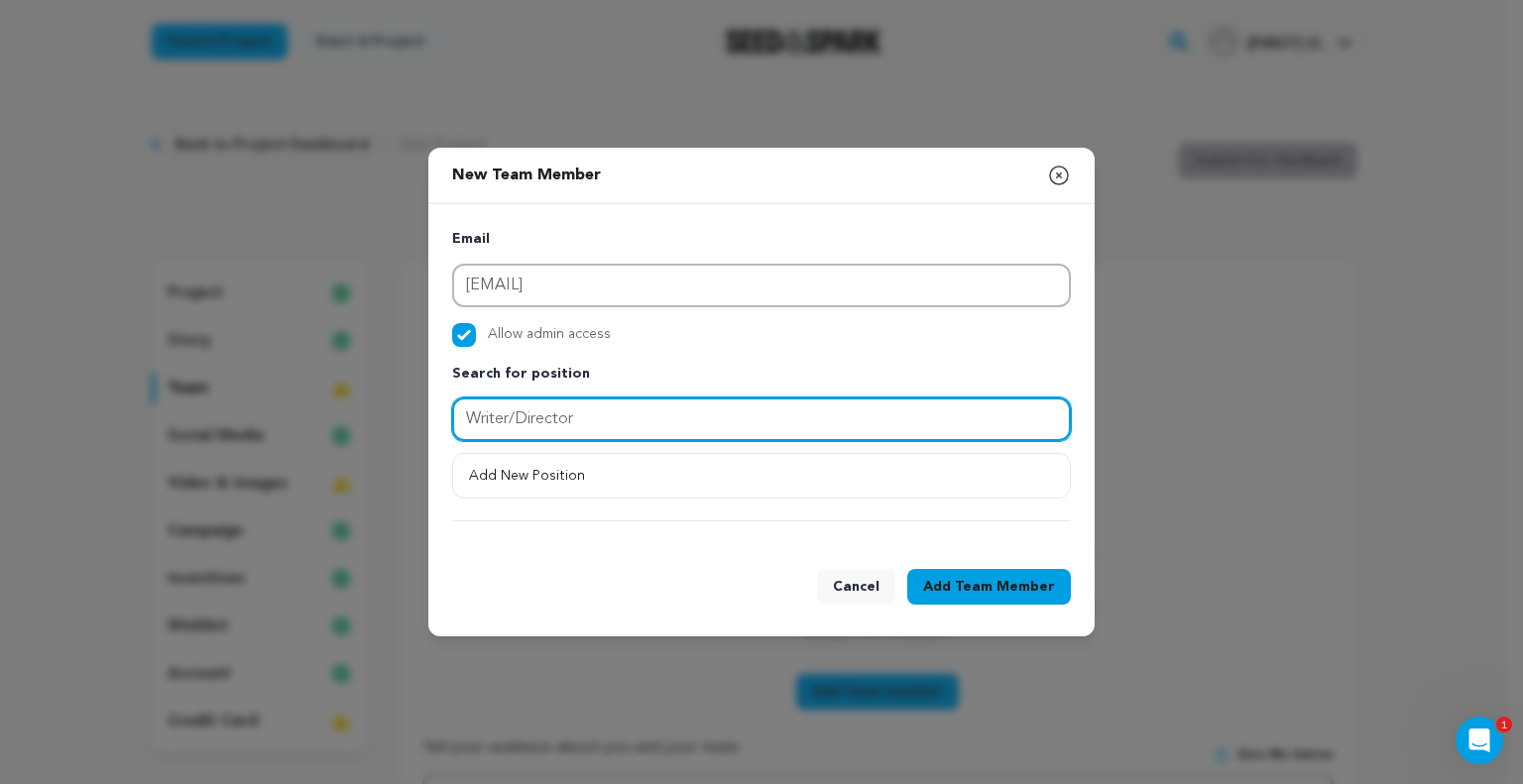 type on "Writer/Director" 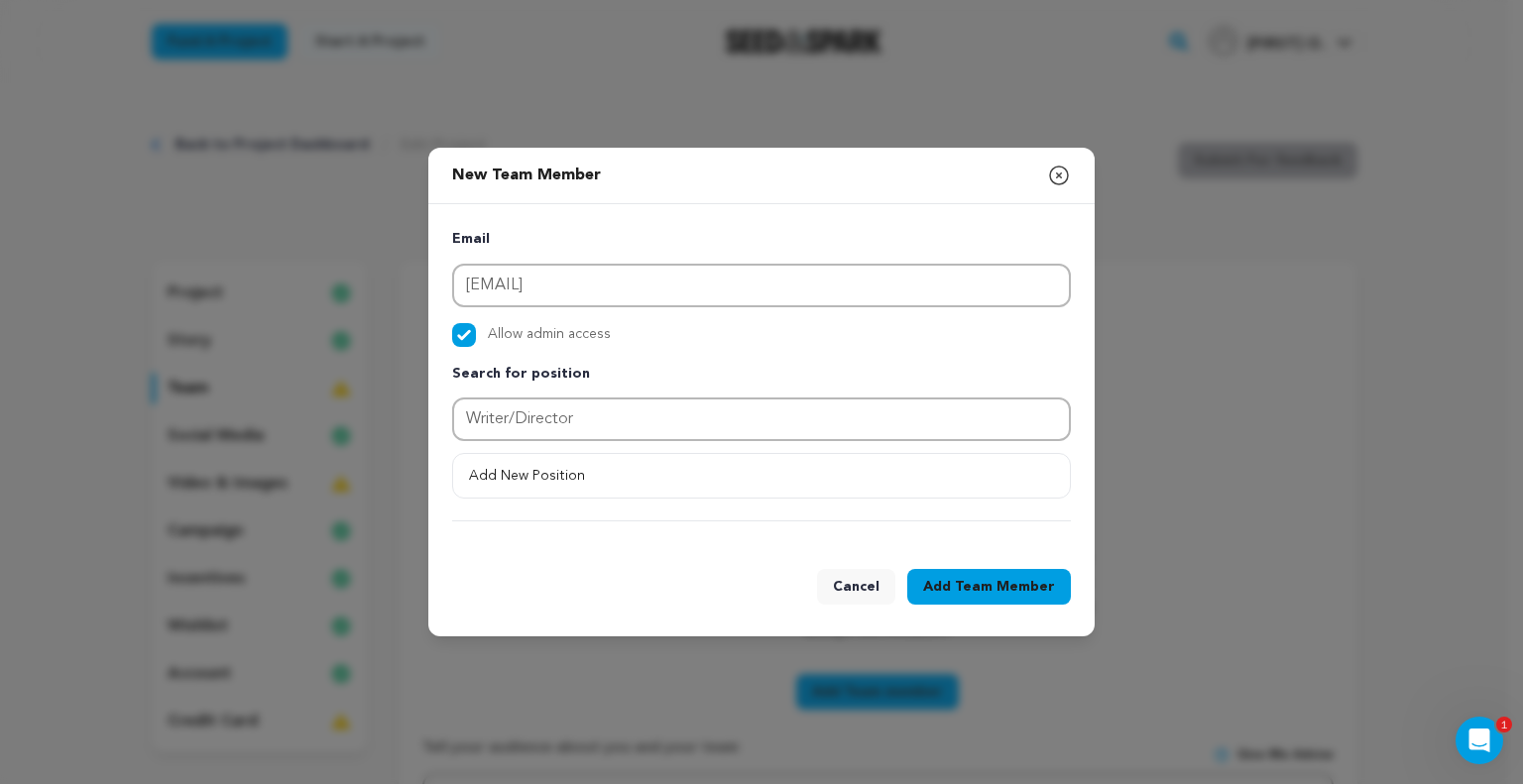 click on "Add  Team Member" at bounding box center [989, 587] 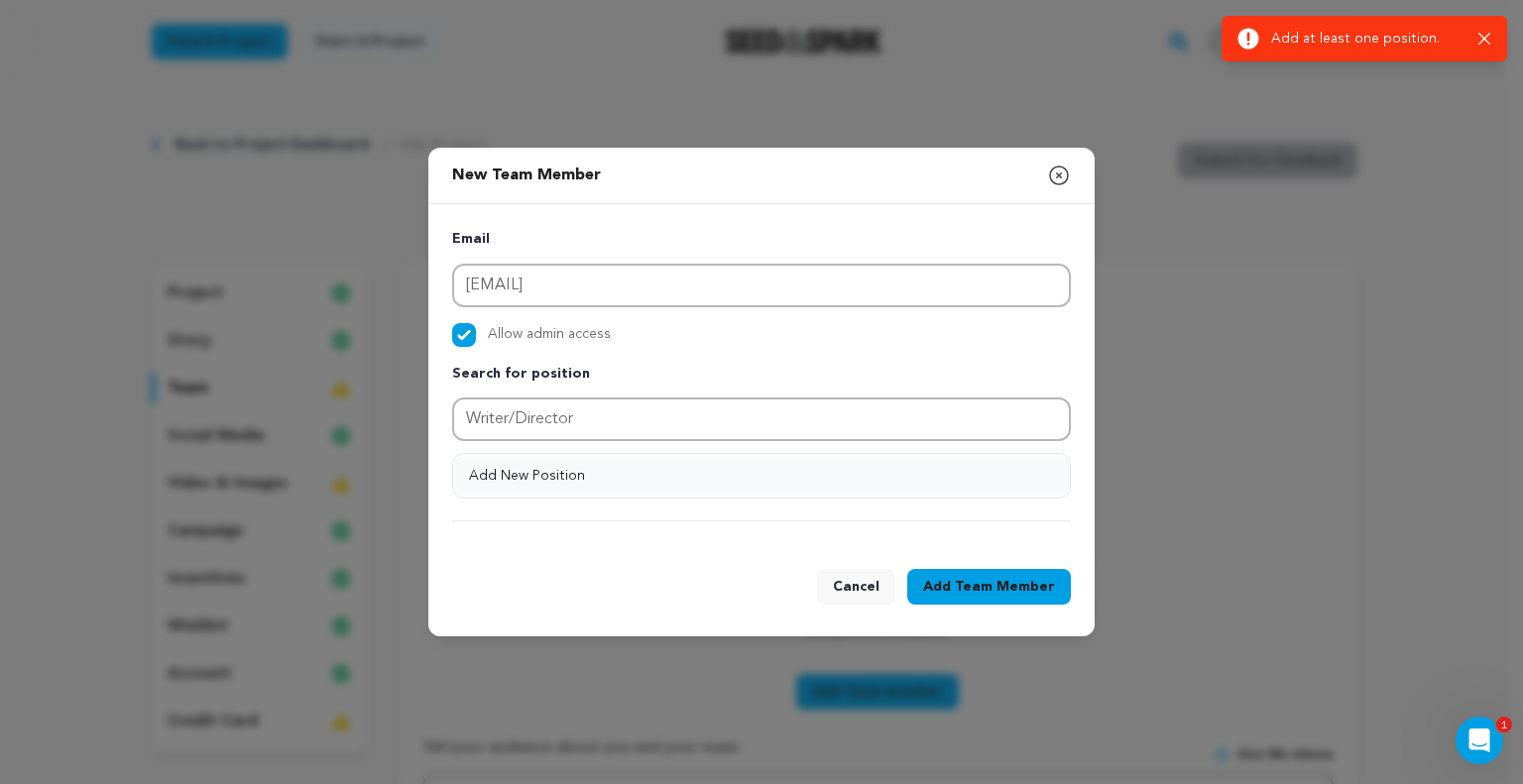 click on "Add New Position" at bounding box center (762, 476) 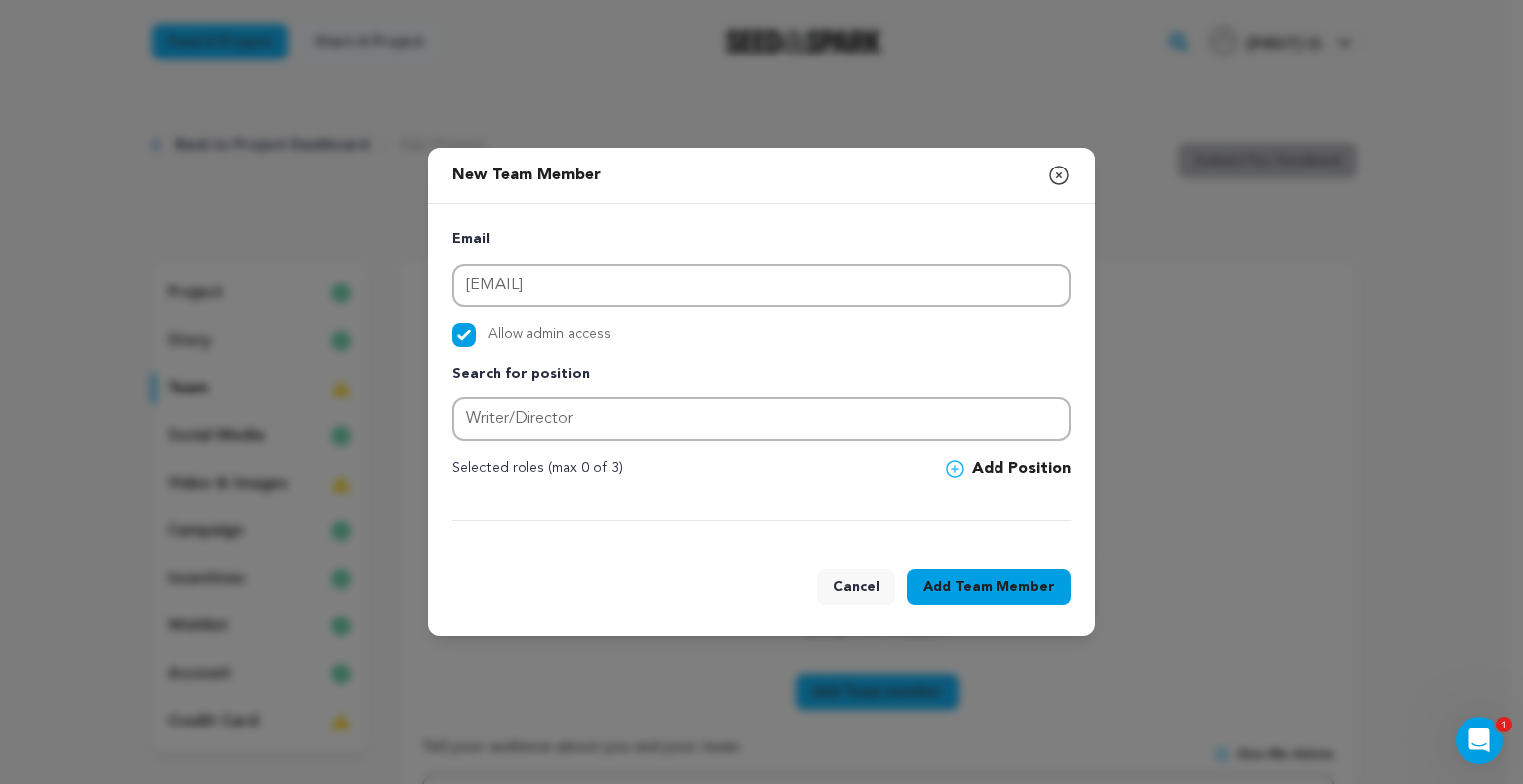 click on "Team Member" at bounding box center (1004, 587) 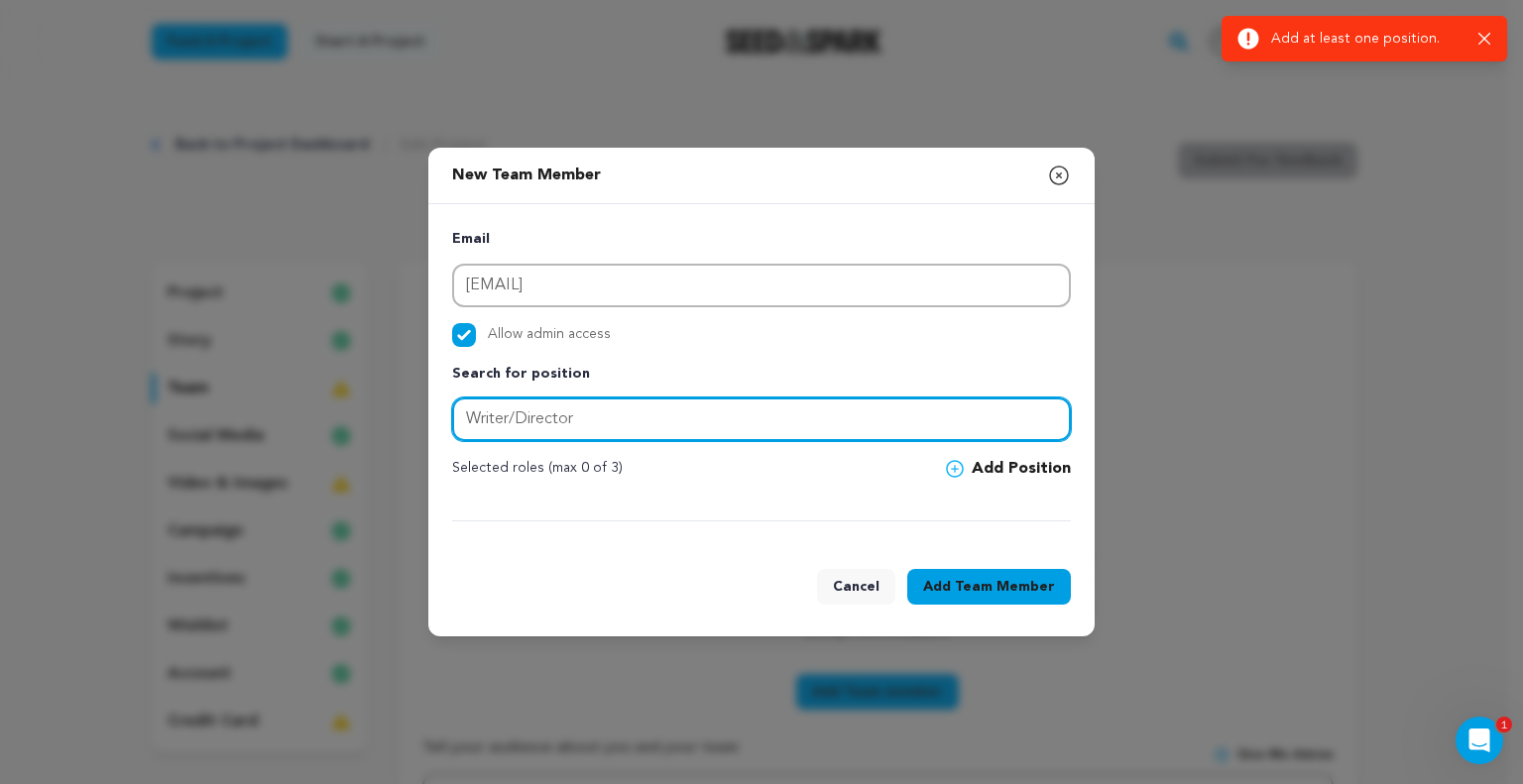 click on "Writer/Director" at bounding box center (762, 419) 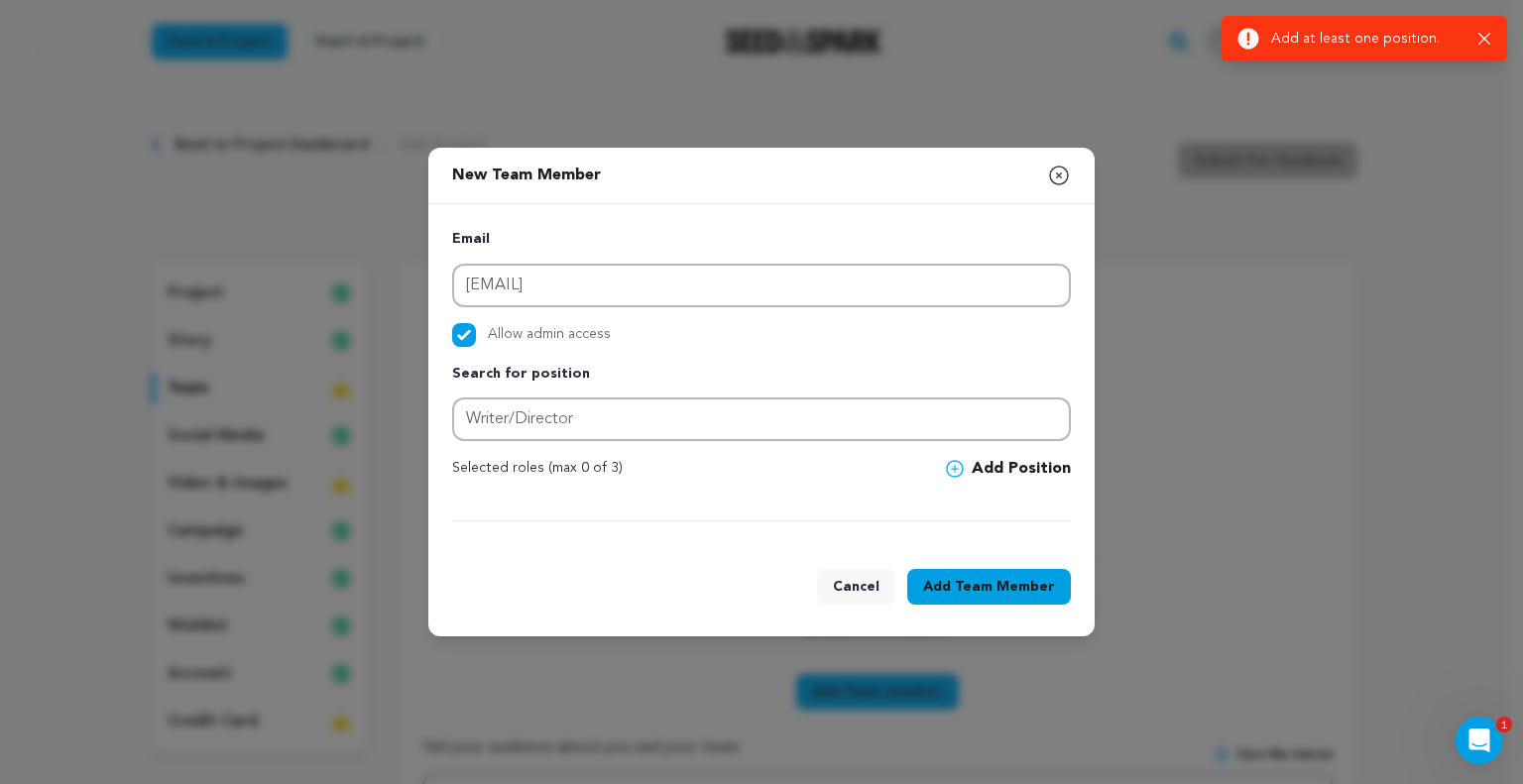 click on "Add Position" at bounding box center [1008, 469] 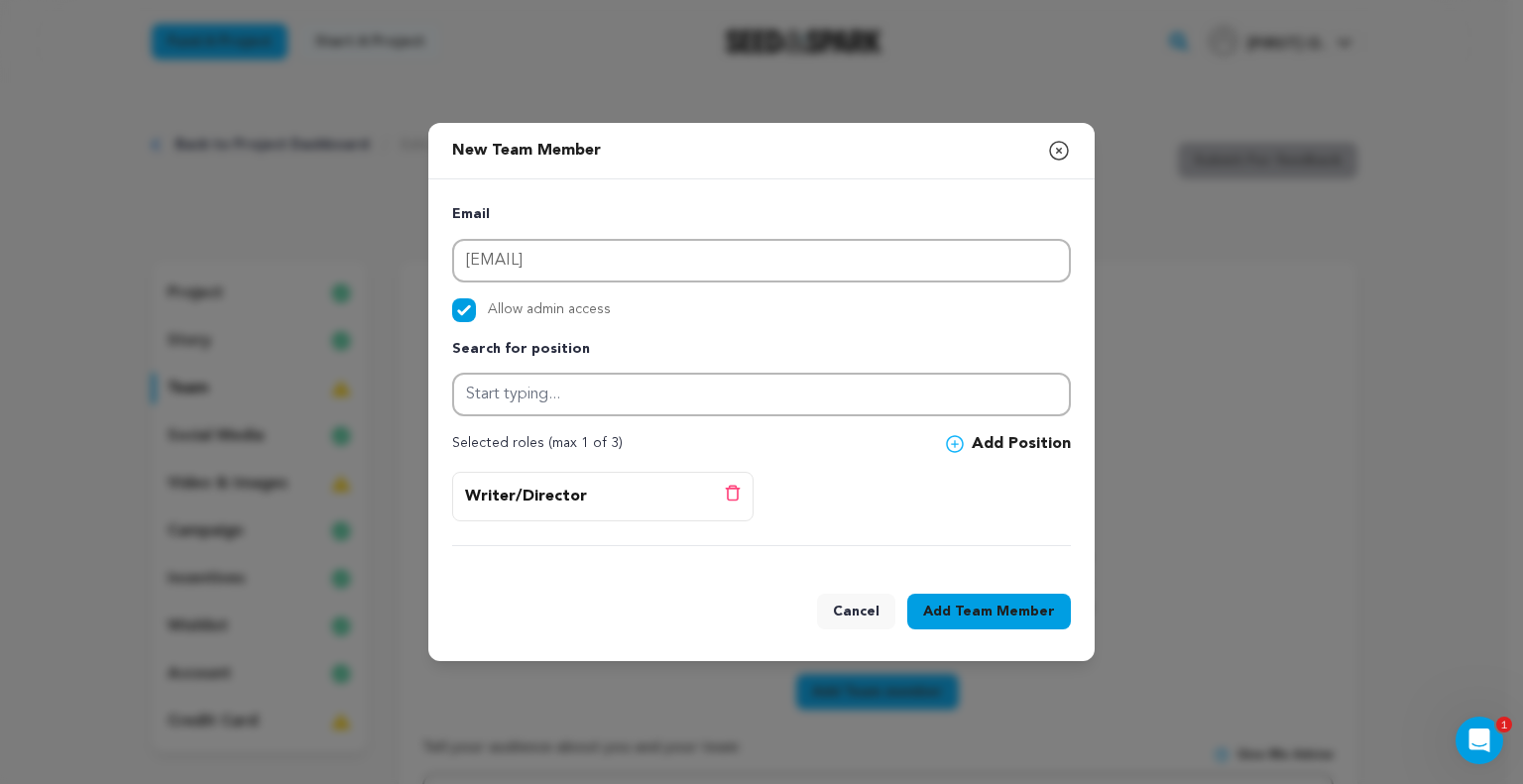 click on "Team Member" at bounding box center [1004, 612] 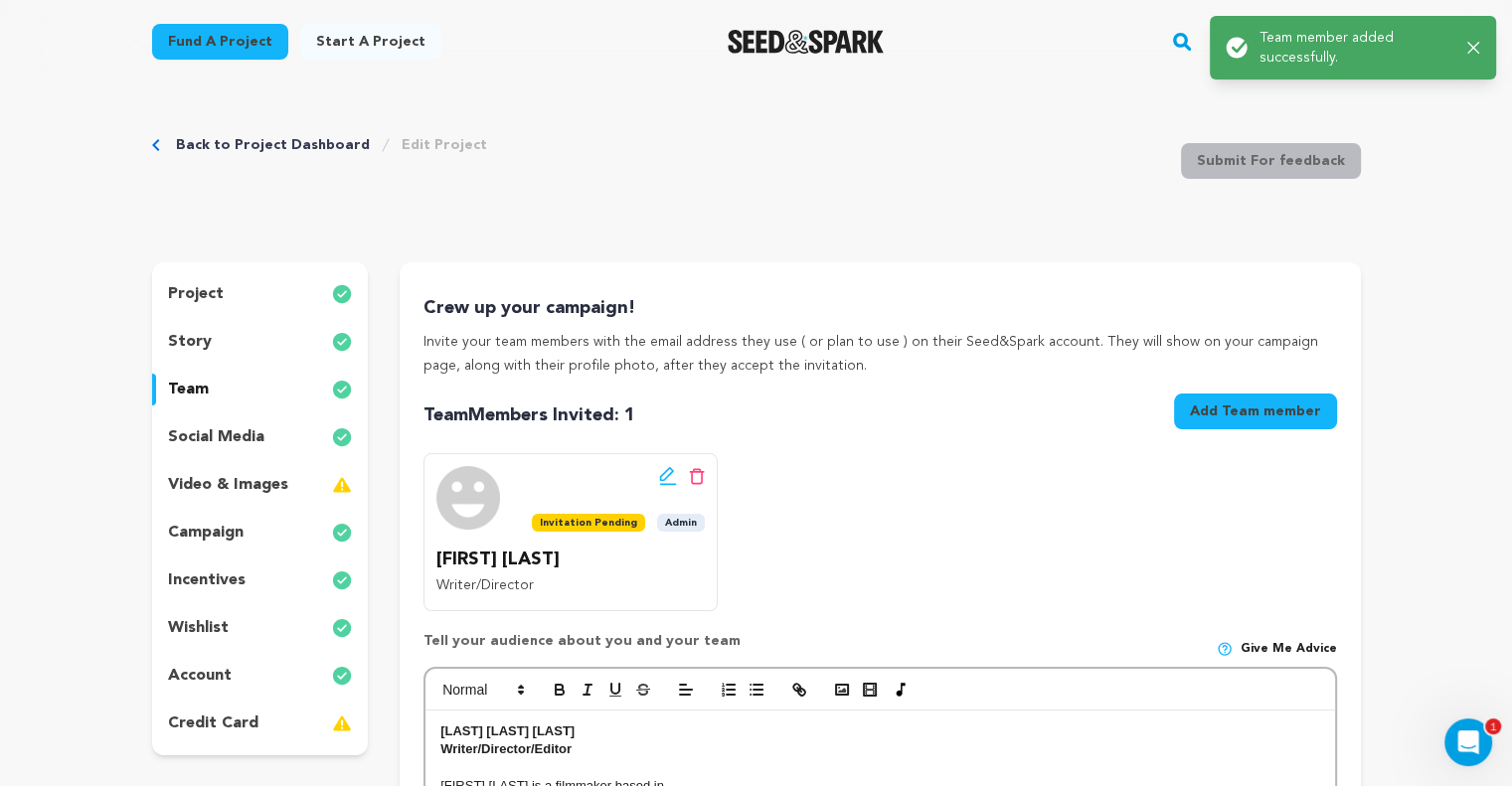 click on "Add Team member" at bounding box center [1256, 411] 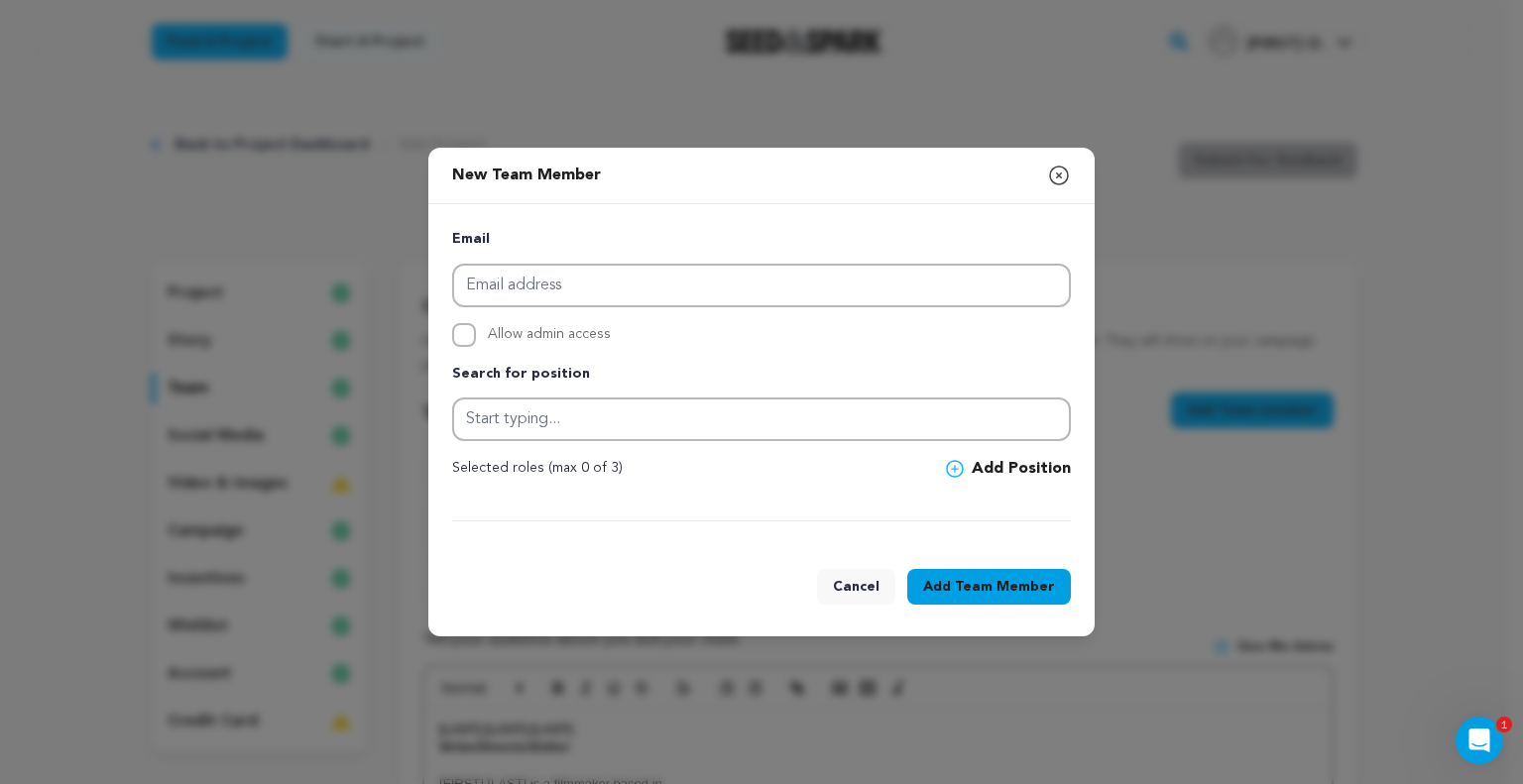 click on "Cancel" at bounding box center [856, 587] 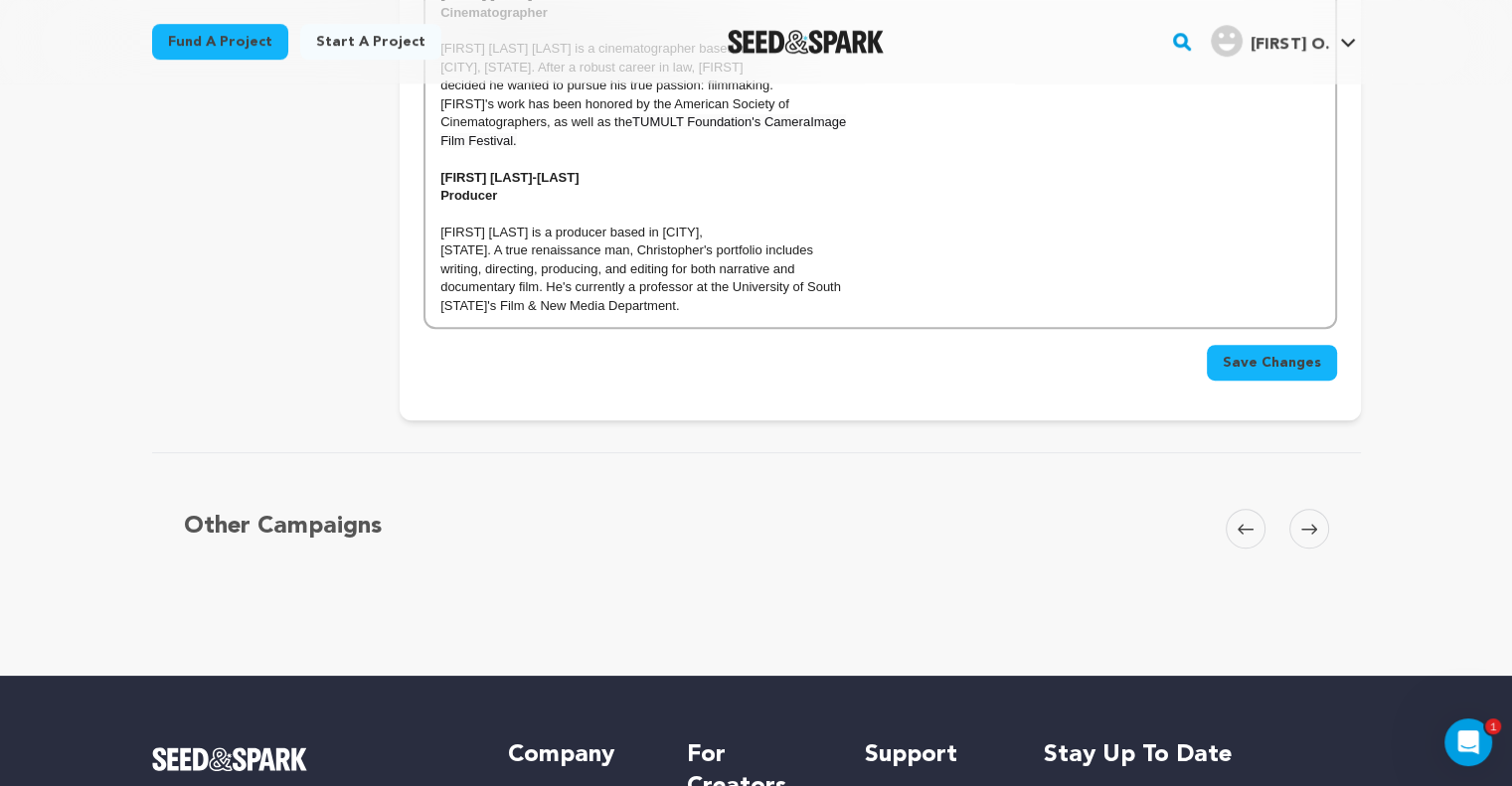 scroll, scrollTop: 994, scrollLeft: 0, axis: vertical 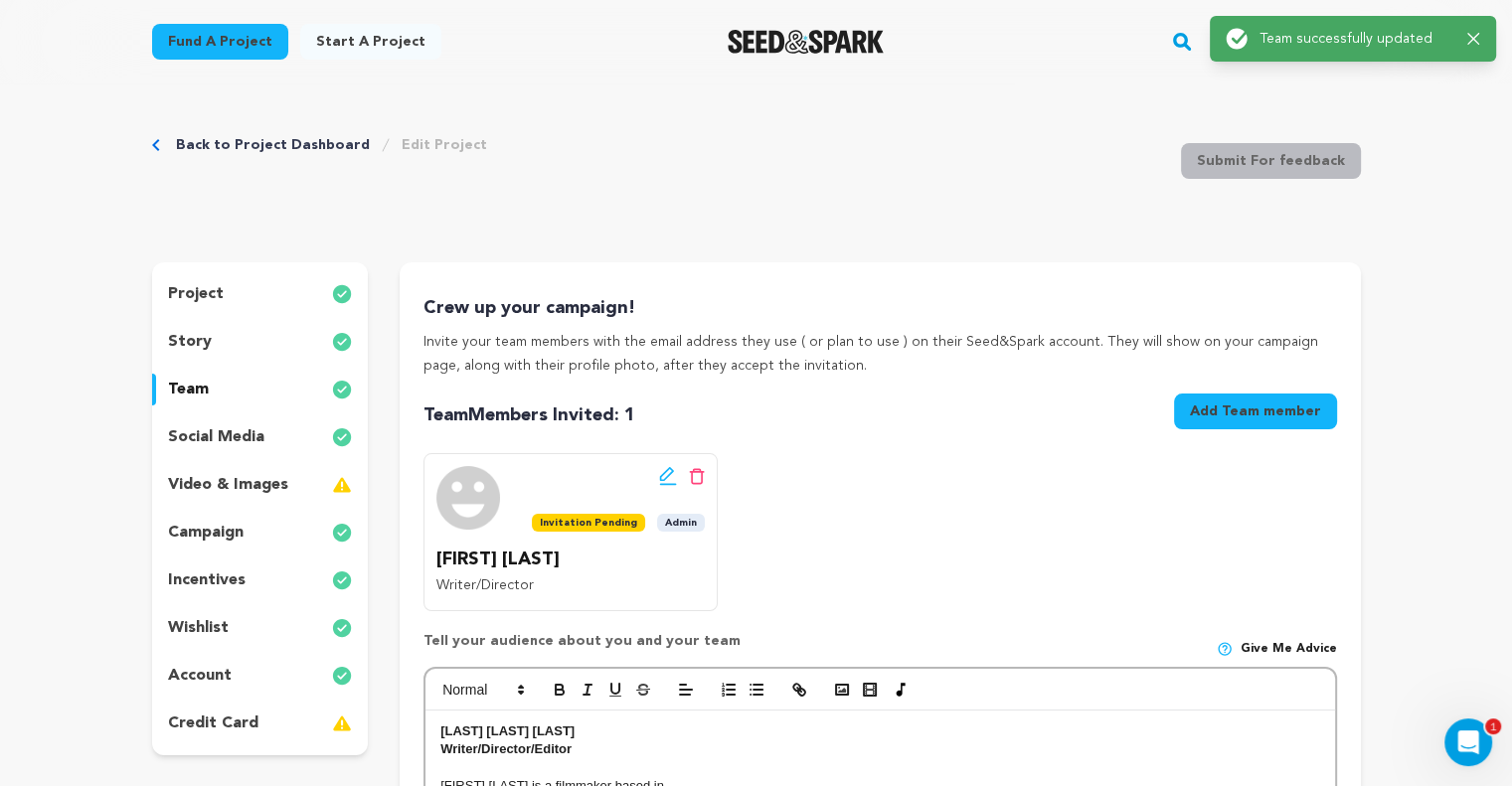 click on "credit card" at bounding box center (260, 723) 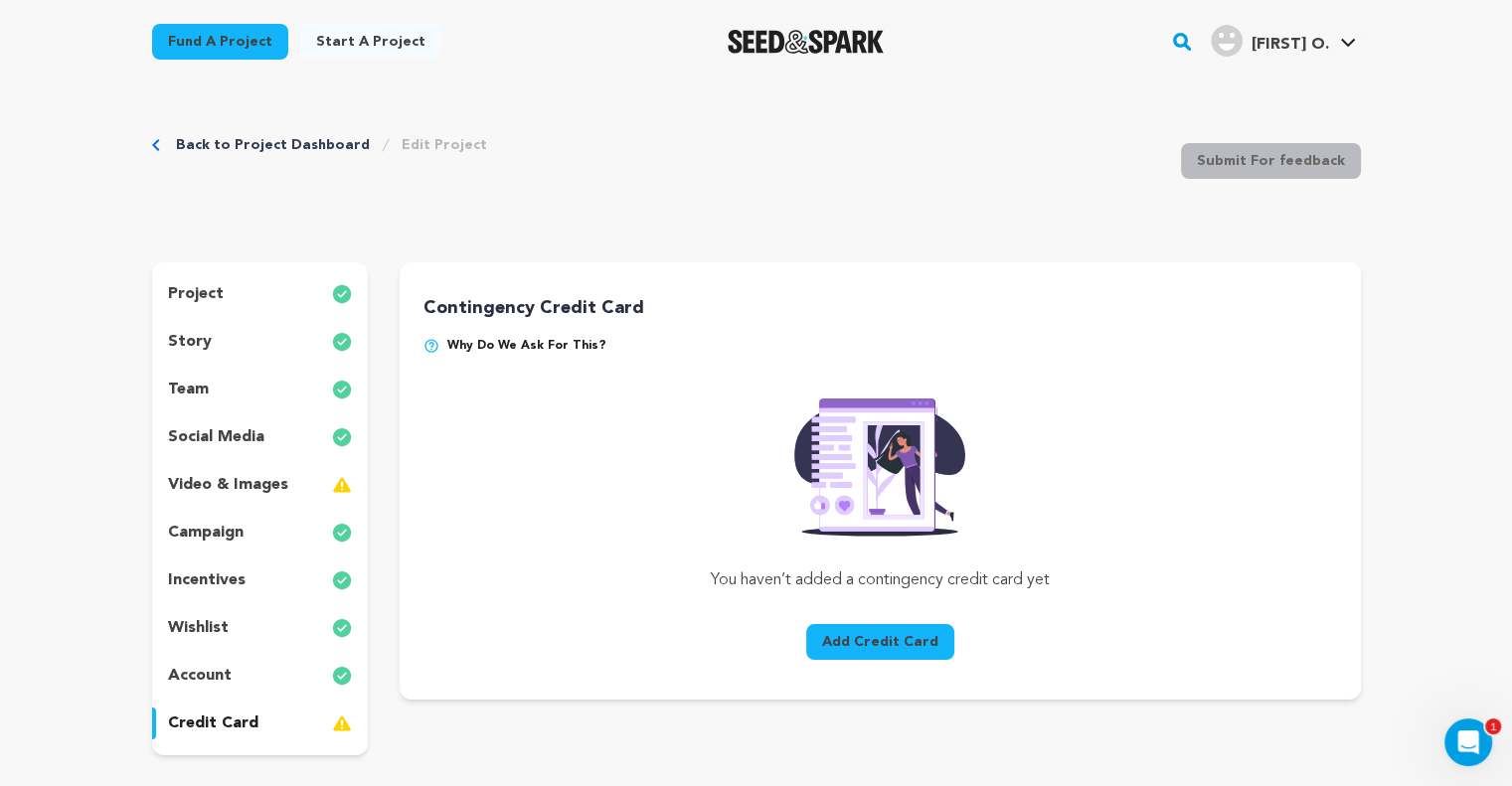 click on "Add Credit Card" at bounding box center [880, 642] 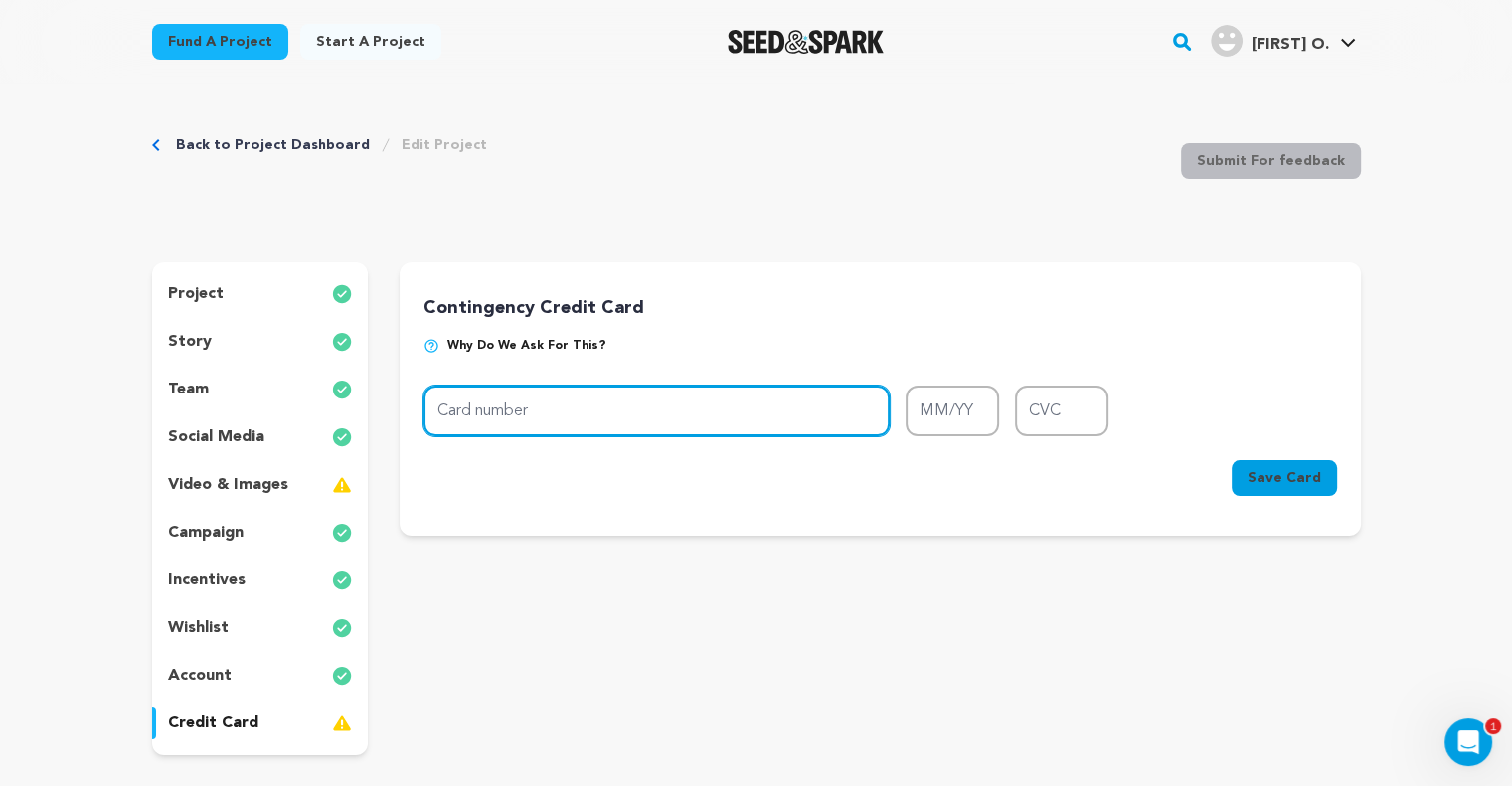 click on "Card number" at bounding box center [656, 410] 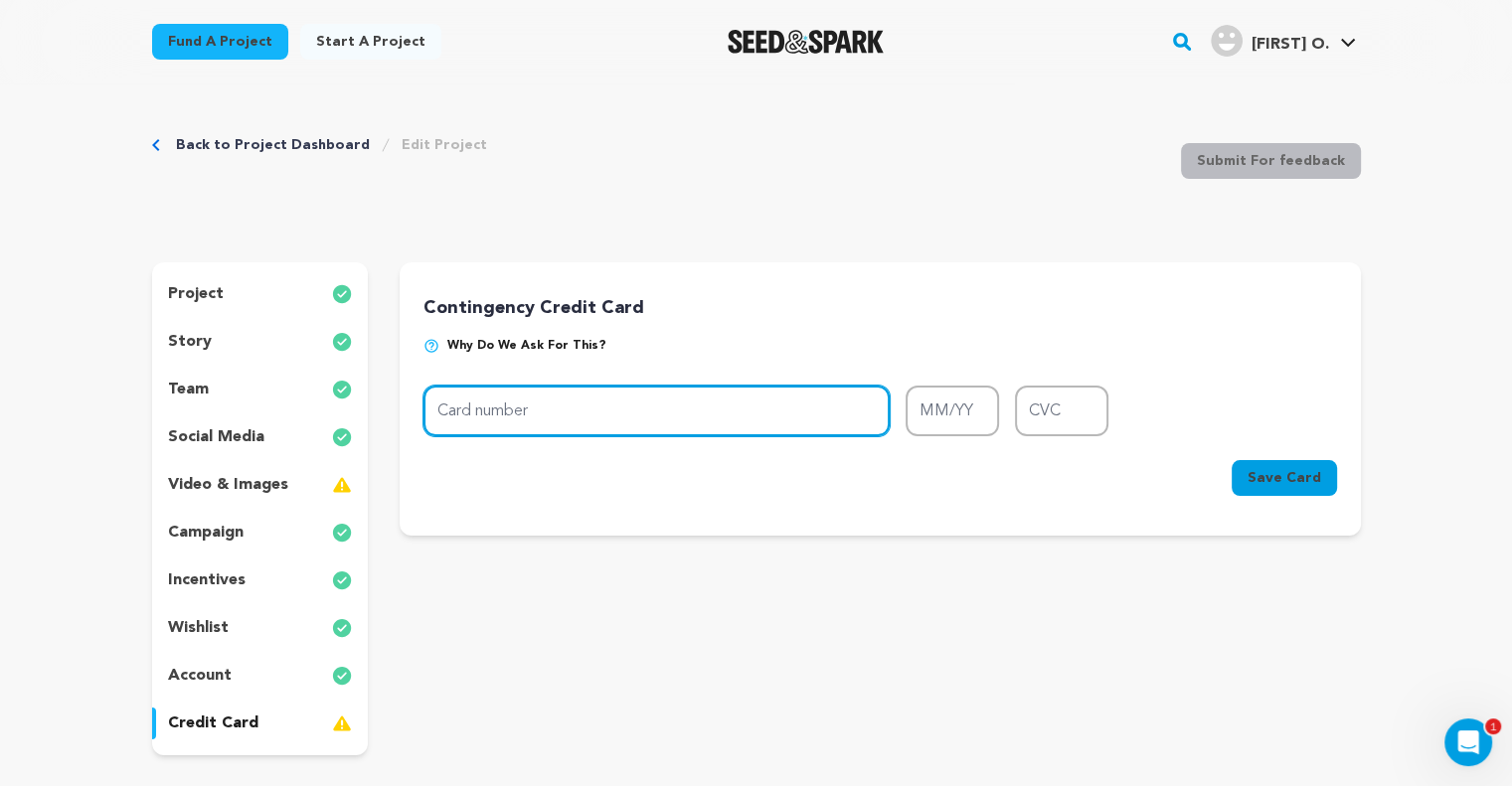 type on "0" 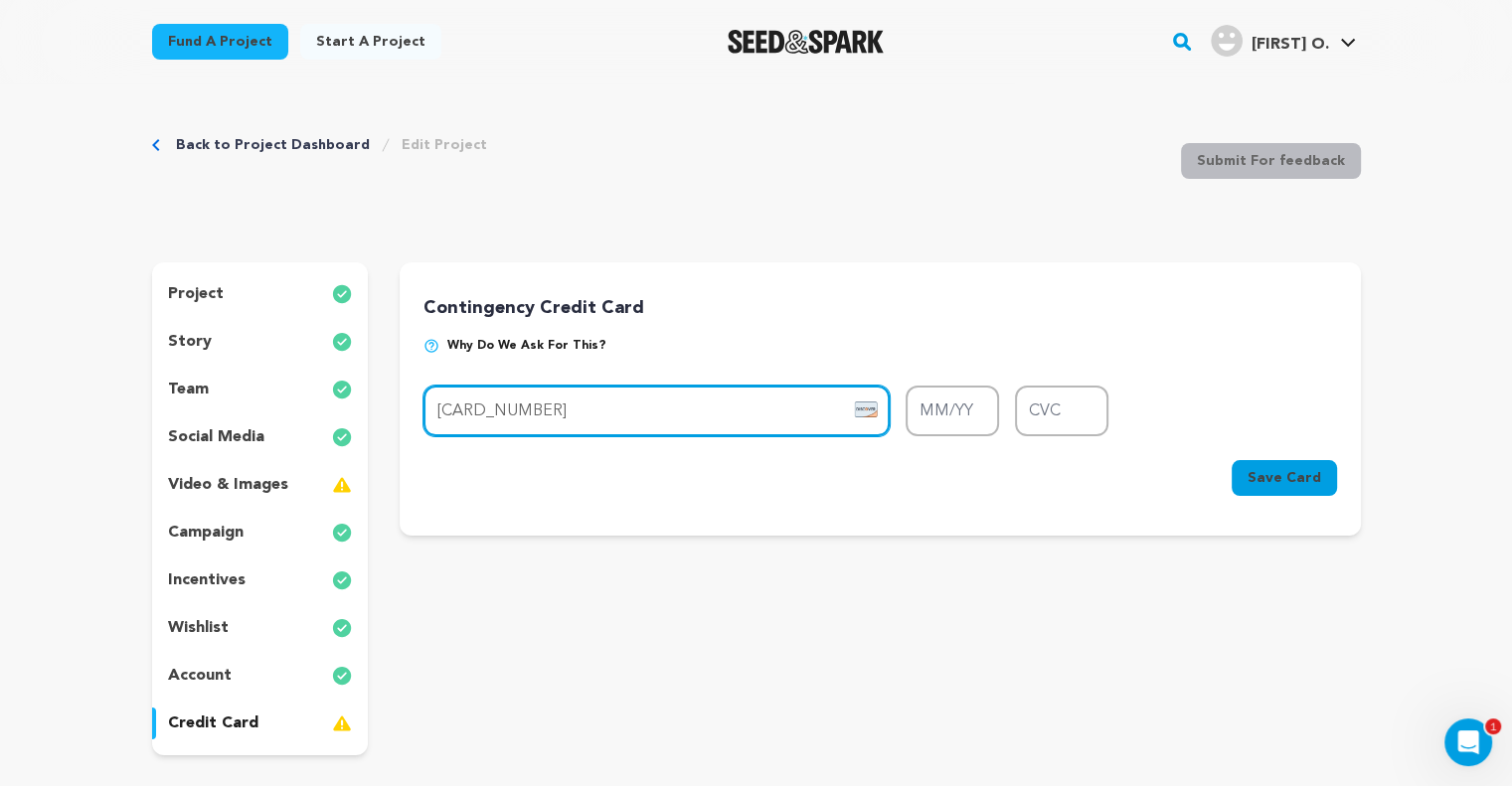 type on "[CARD_NUMBER]" 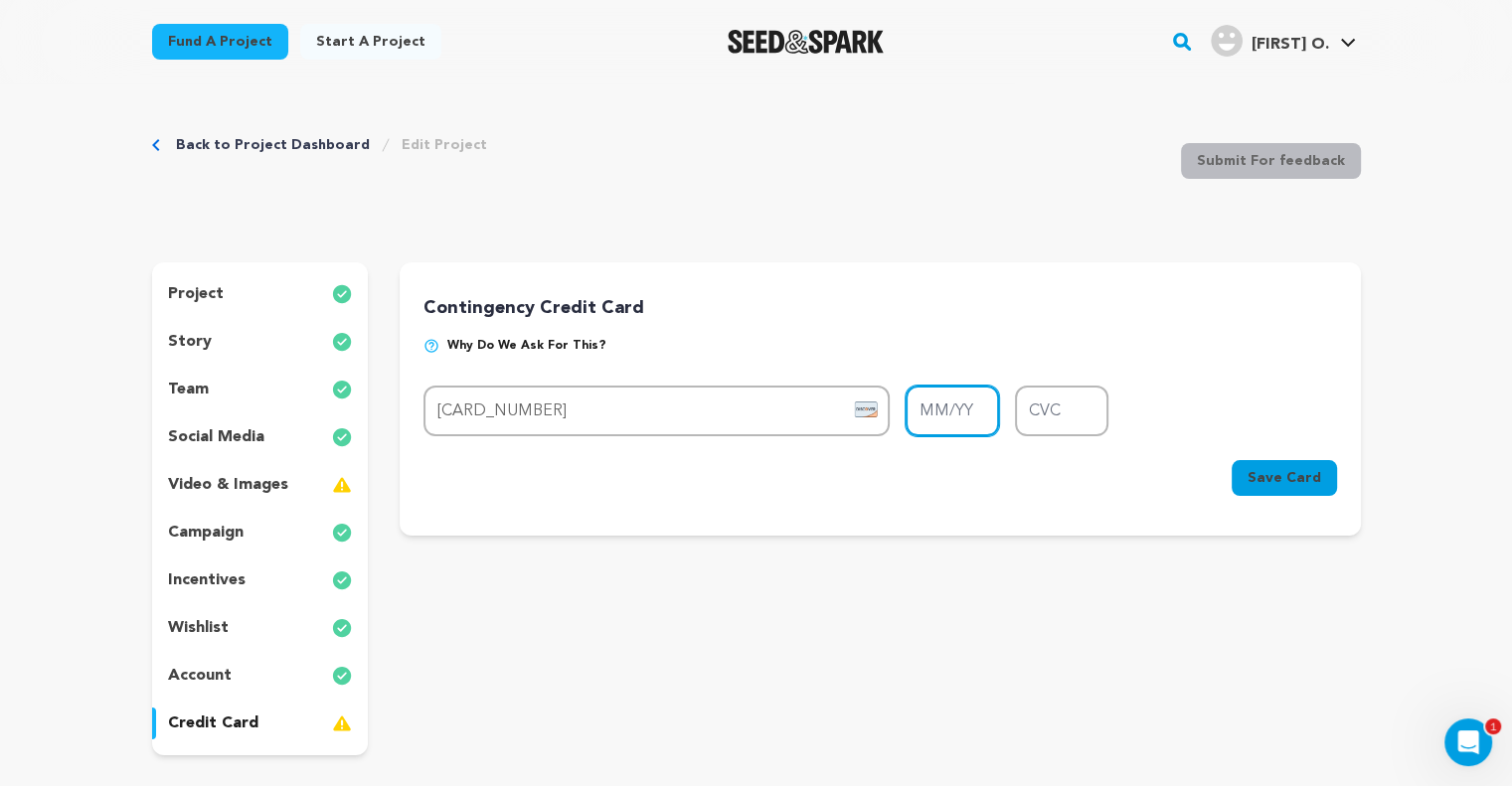 click on "MM/YY" at bounding box center [952, 410] 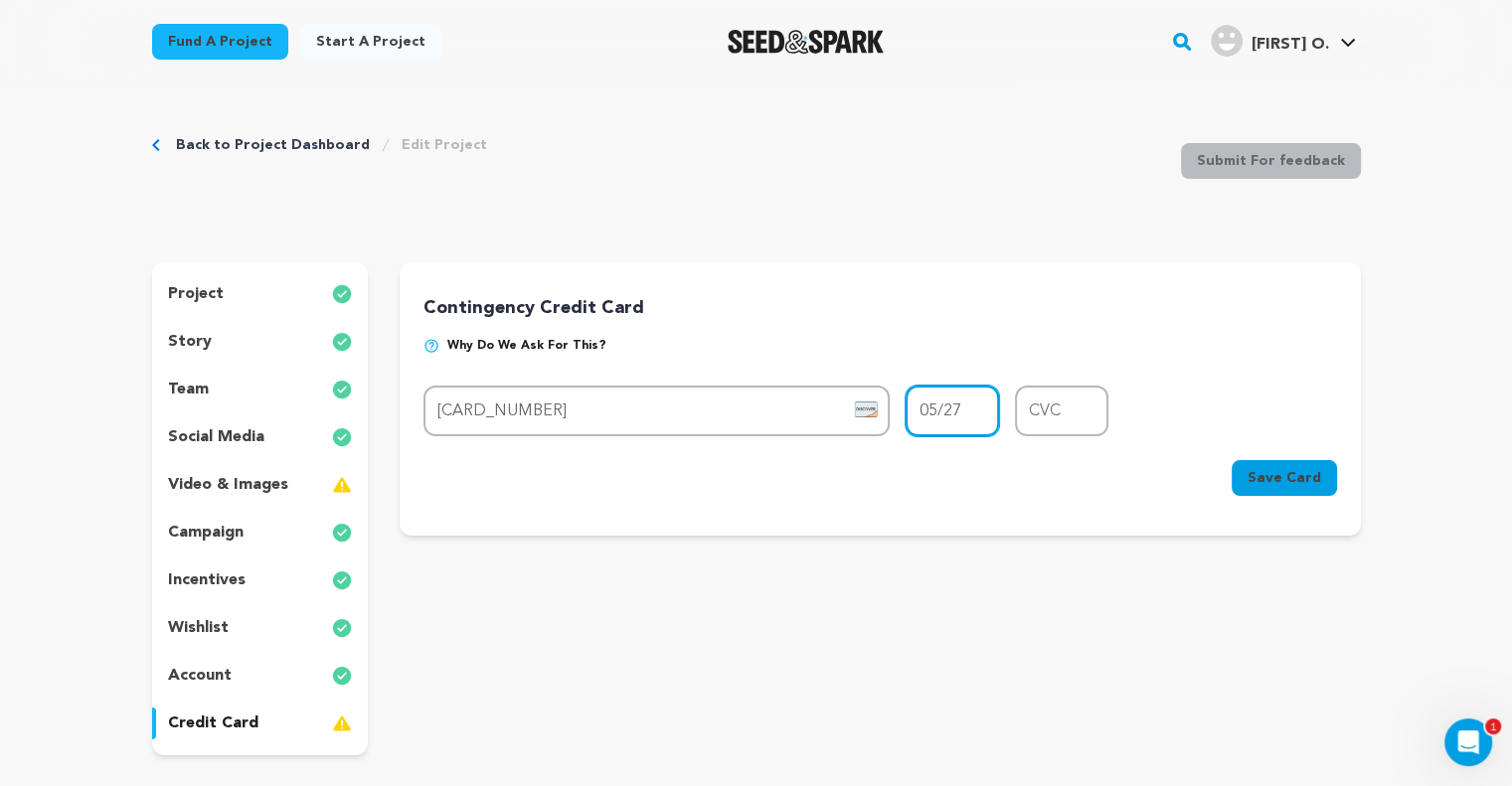 type on "05/27" 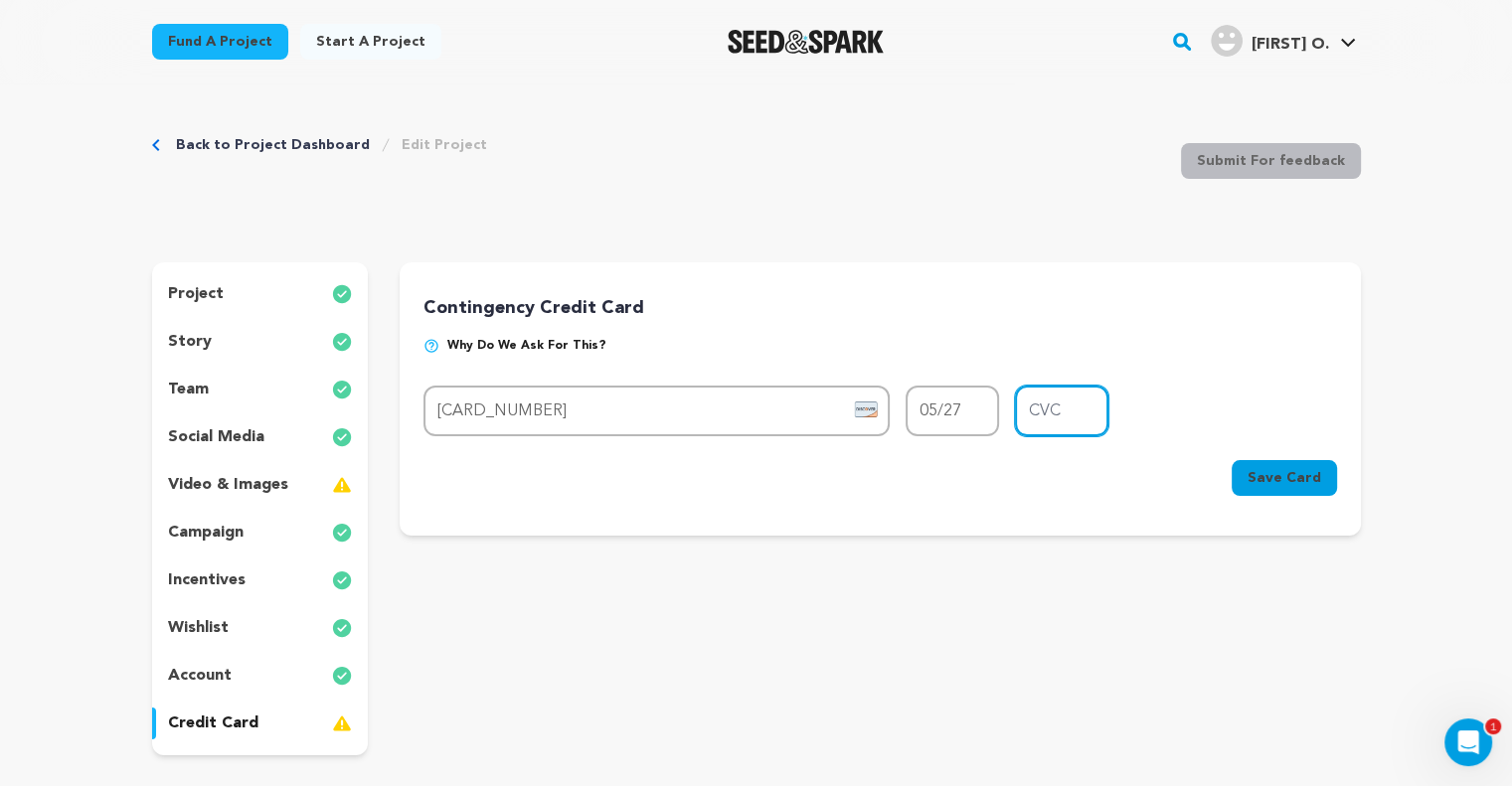 click on "CVC" at bounding box center (1062, 410) 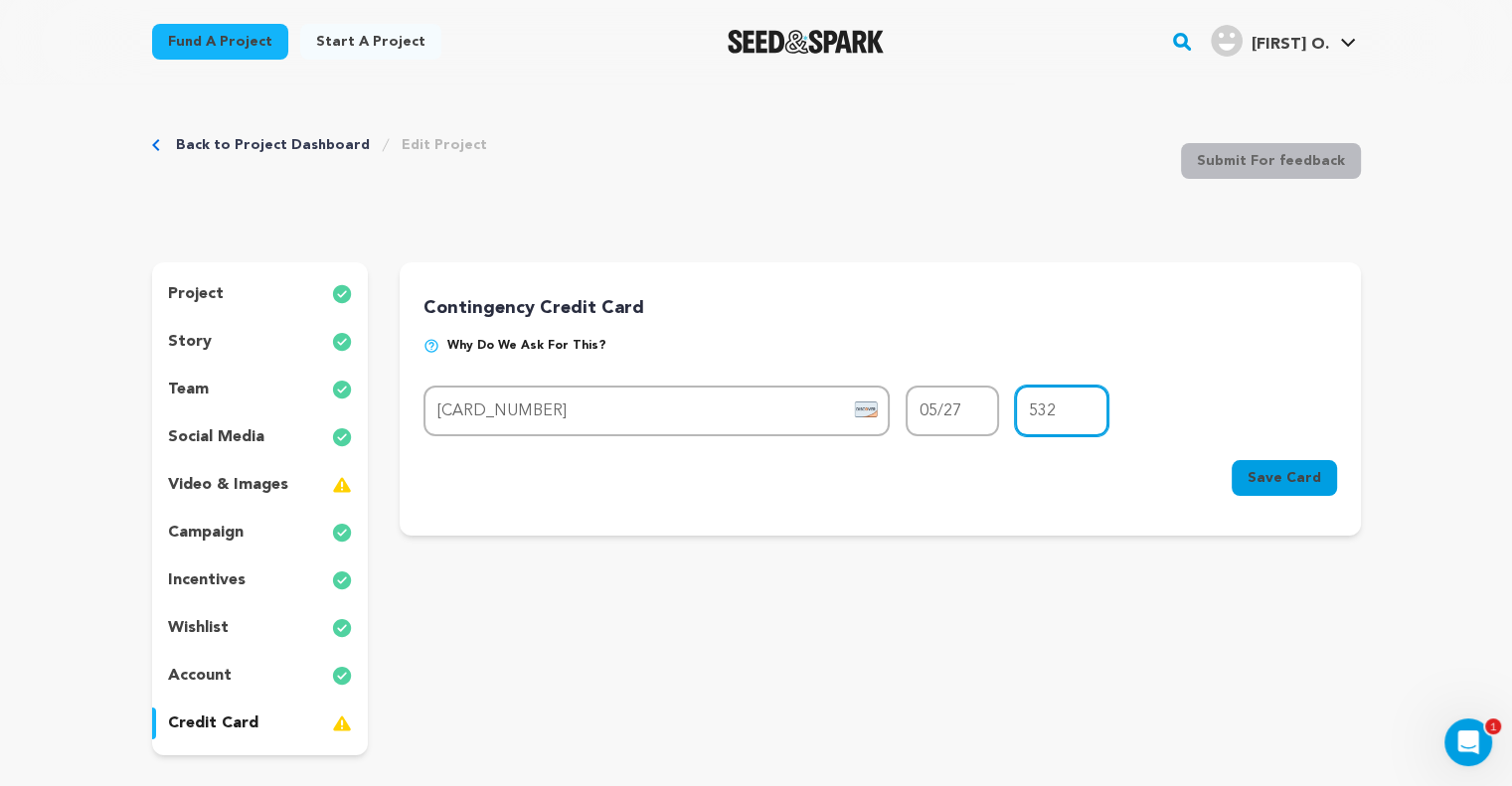 type on "532" 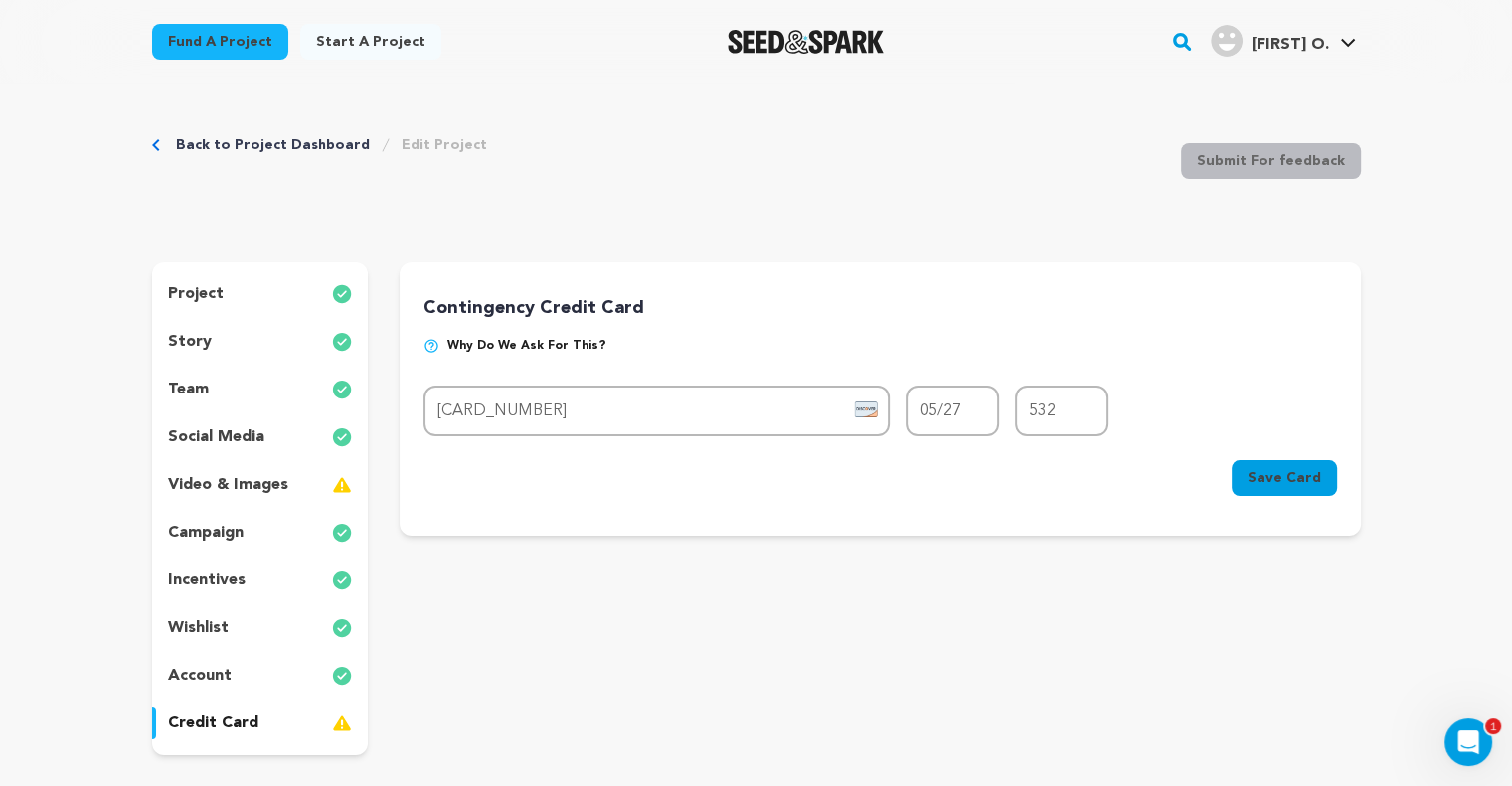 click on "Card number
6011 0088 8722 6428
MM/YY
05/27
CVC
532
Save Card" at bounding box center (880, 444) 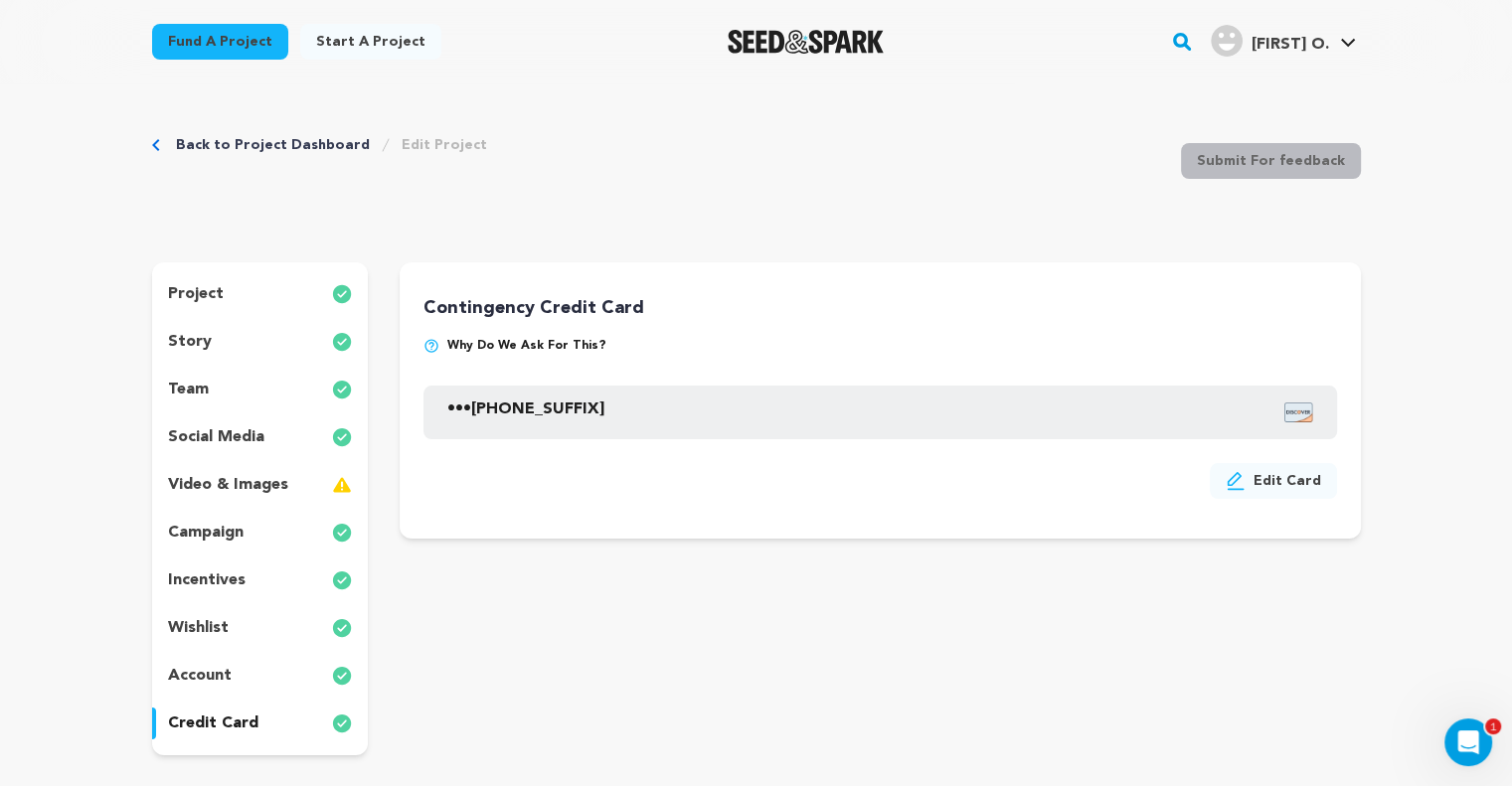 click on "video & images" at bounding box center (228, 485) 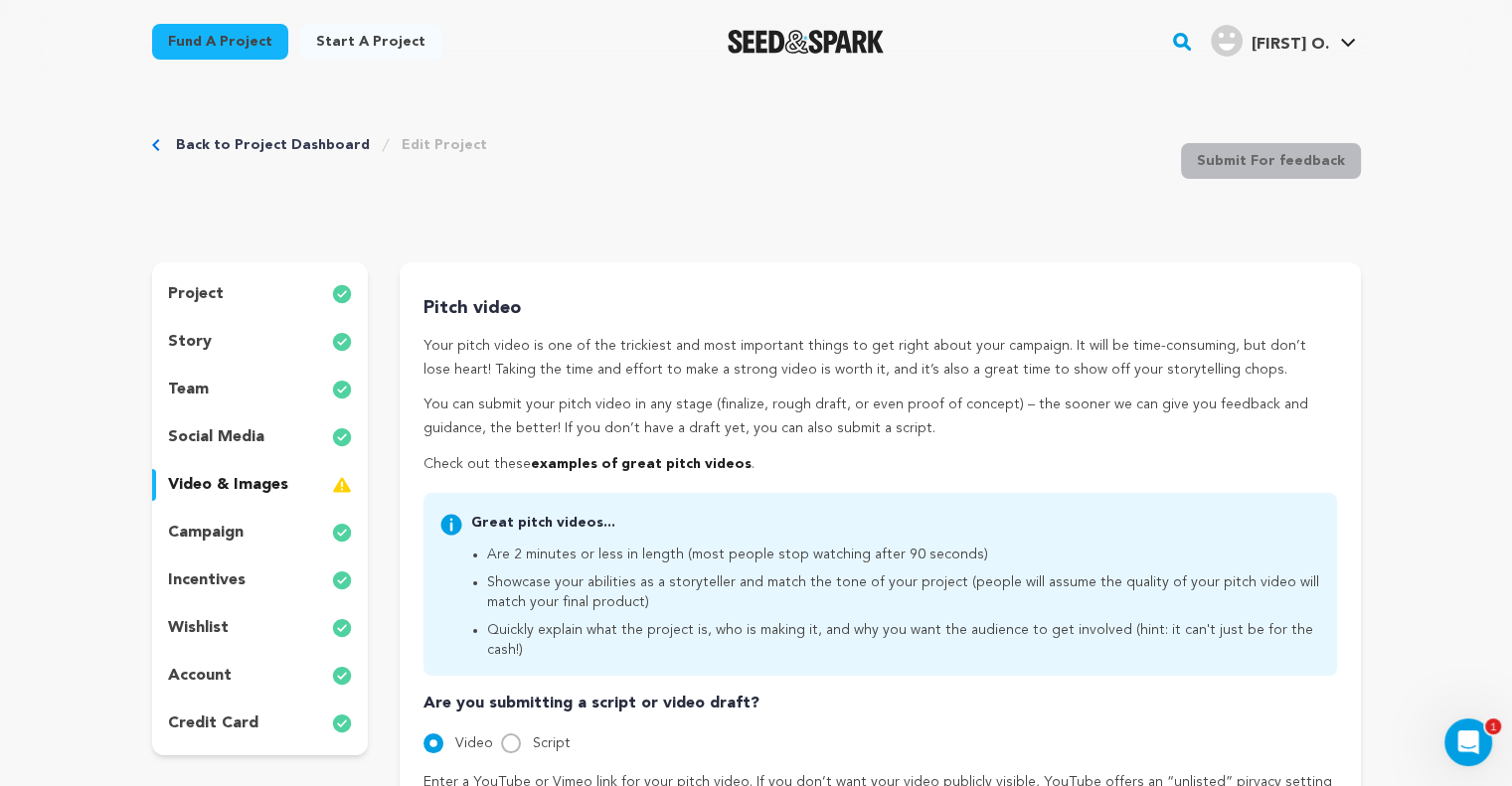 click on "team" at bounding box center [260, 390] 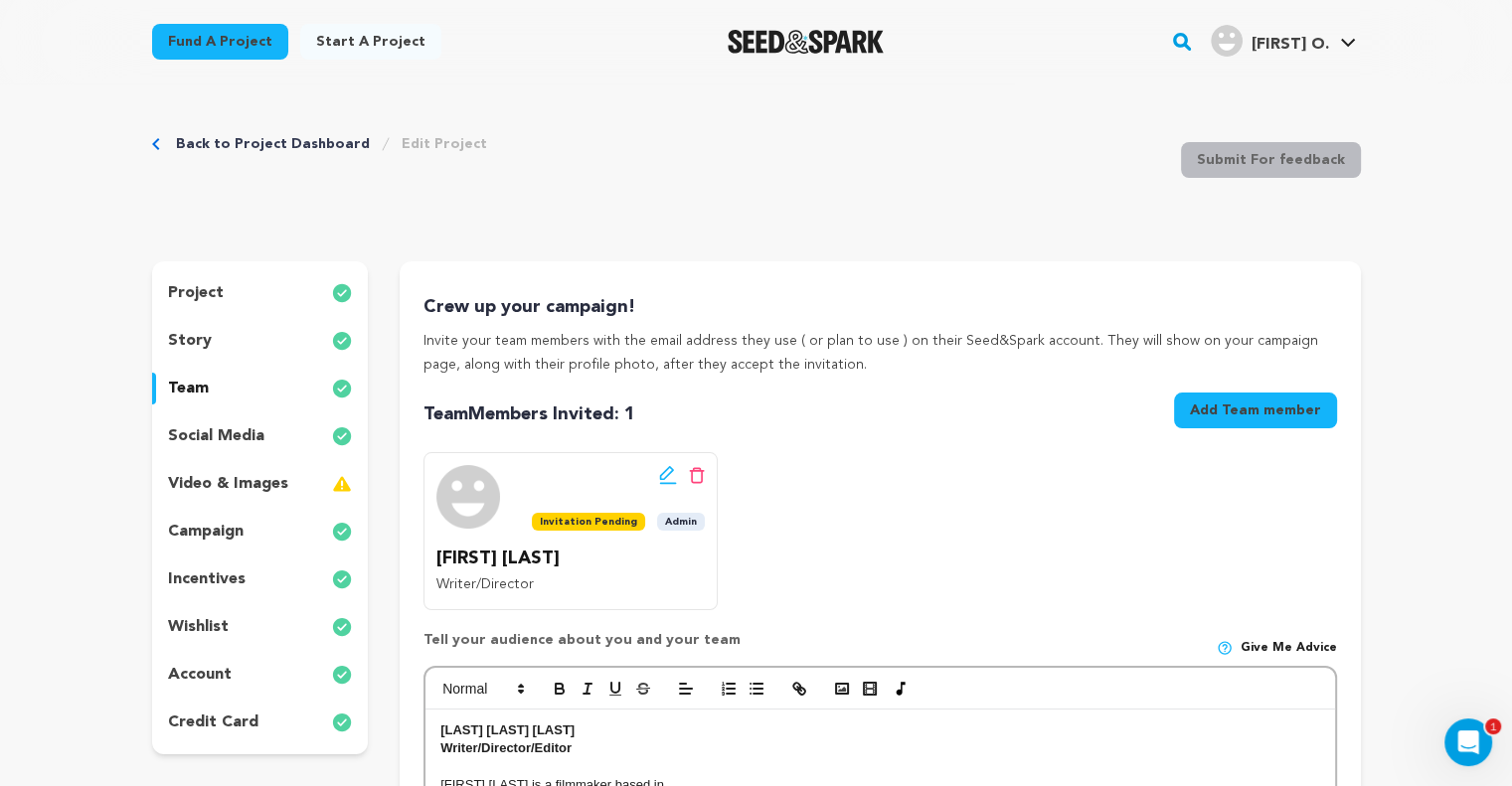 scroll, scrollTop: 0, scrollLeft: 0, axis: both 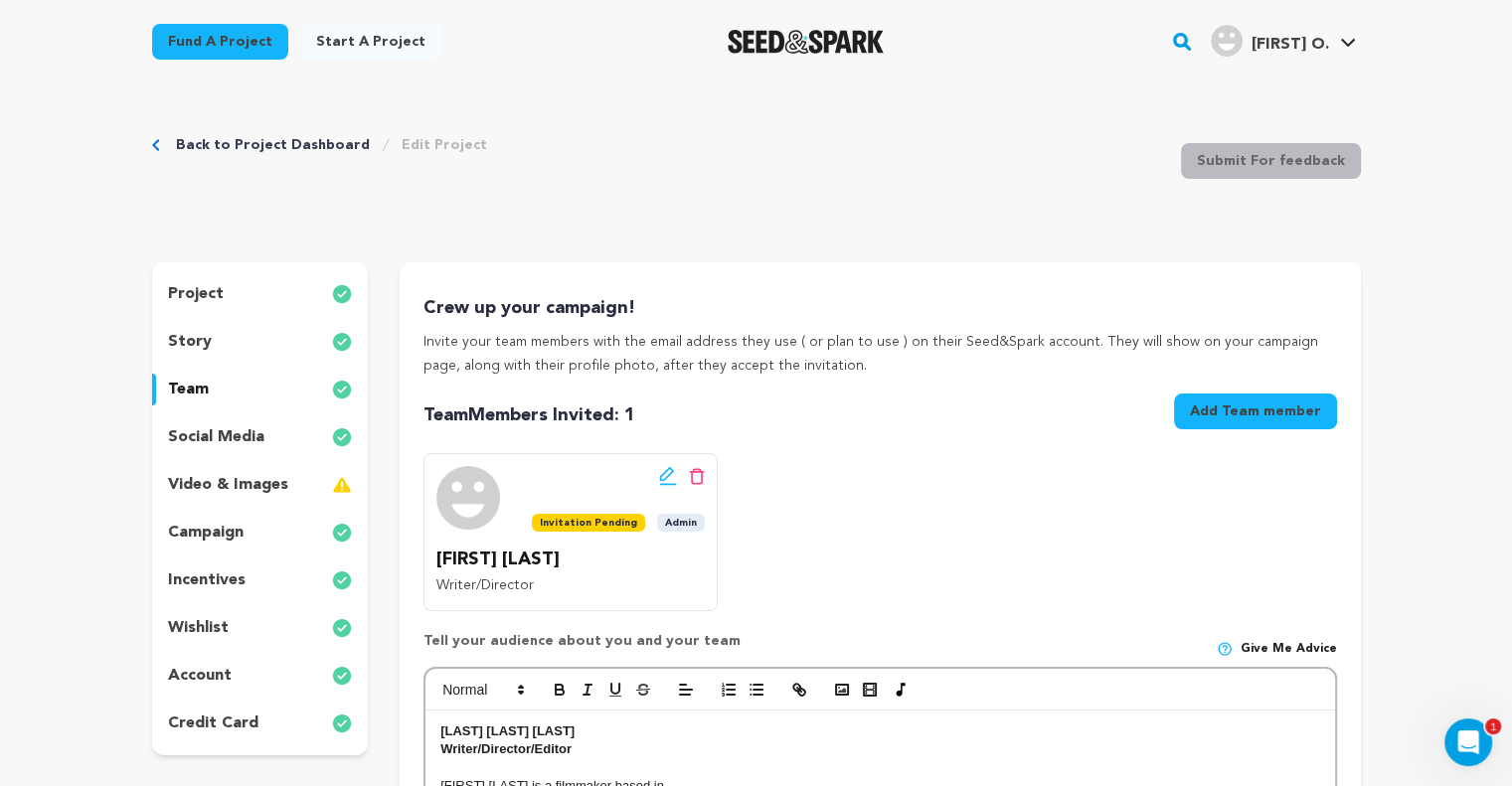click on "video & images" at bounding box center (228, 485) 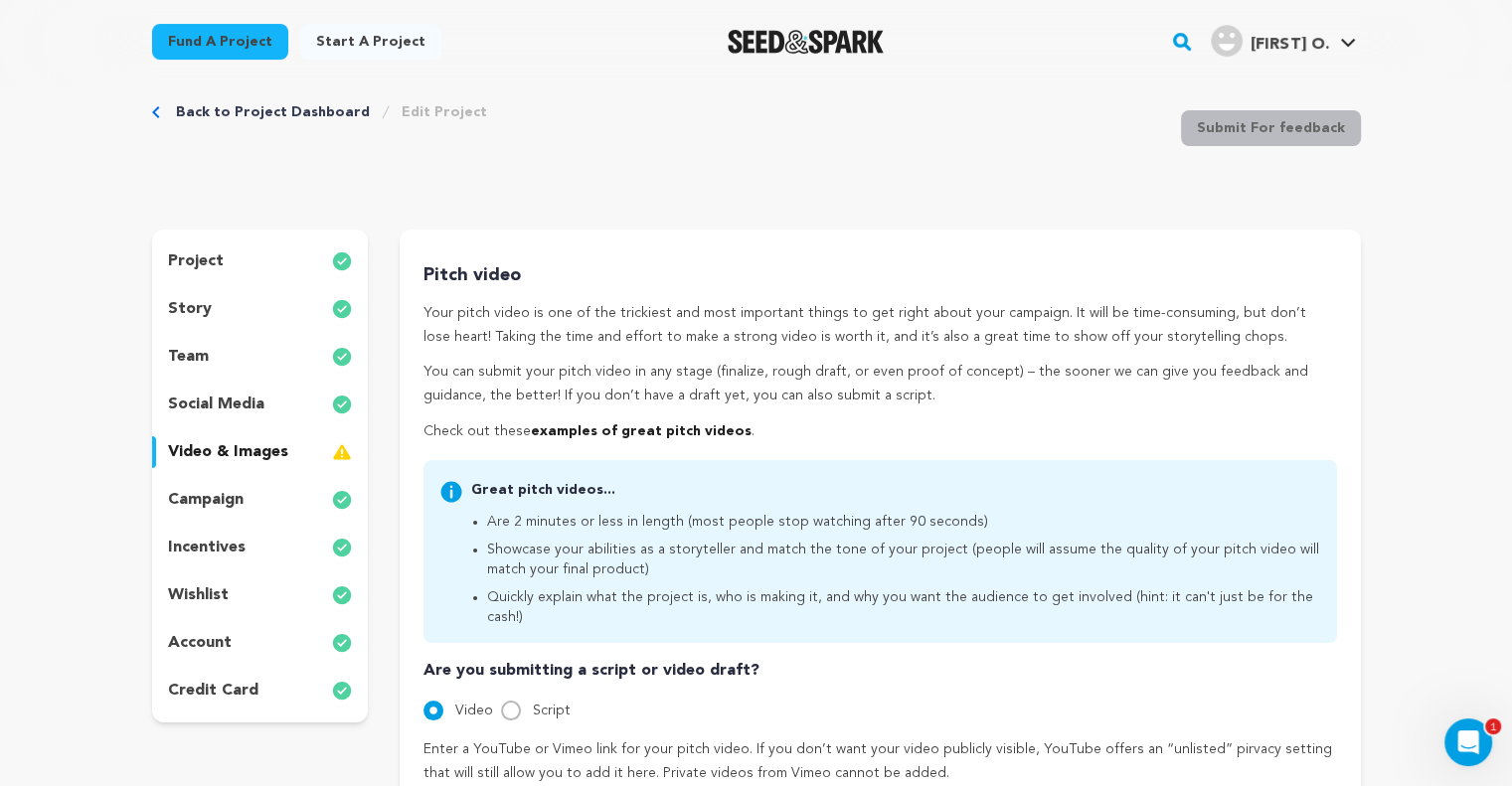scroll, scrollTop: 0, scrollLeft: 0, axis: both 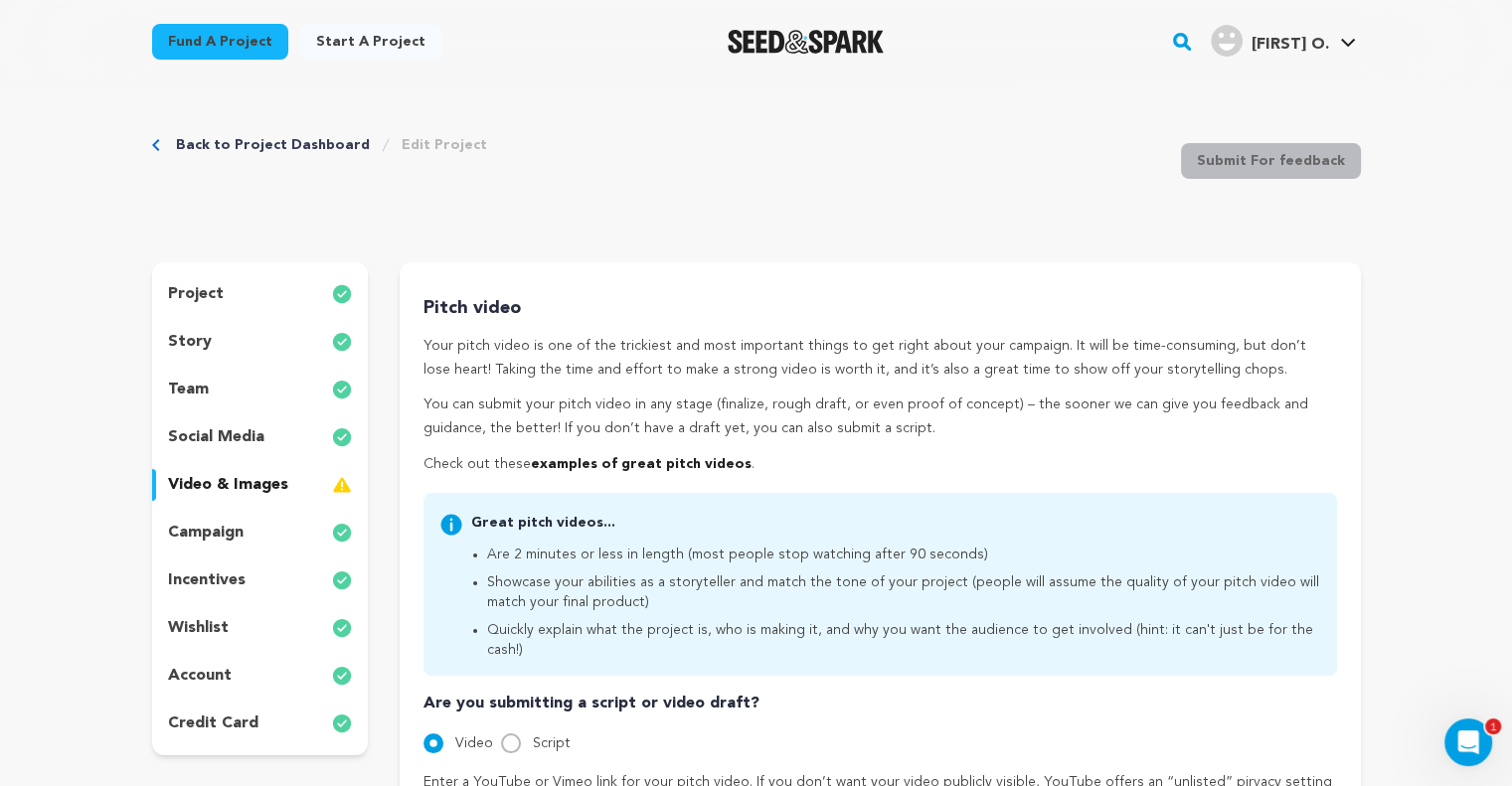 click on "Back to Project Dashboard" at bounding box center (272, 145) 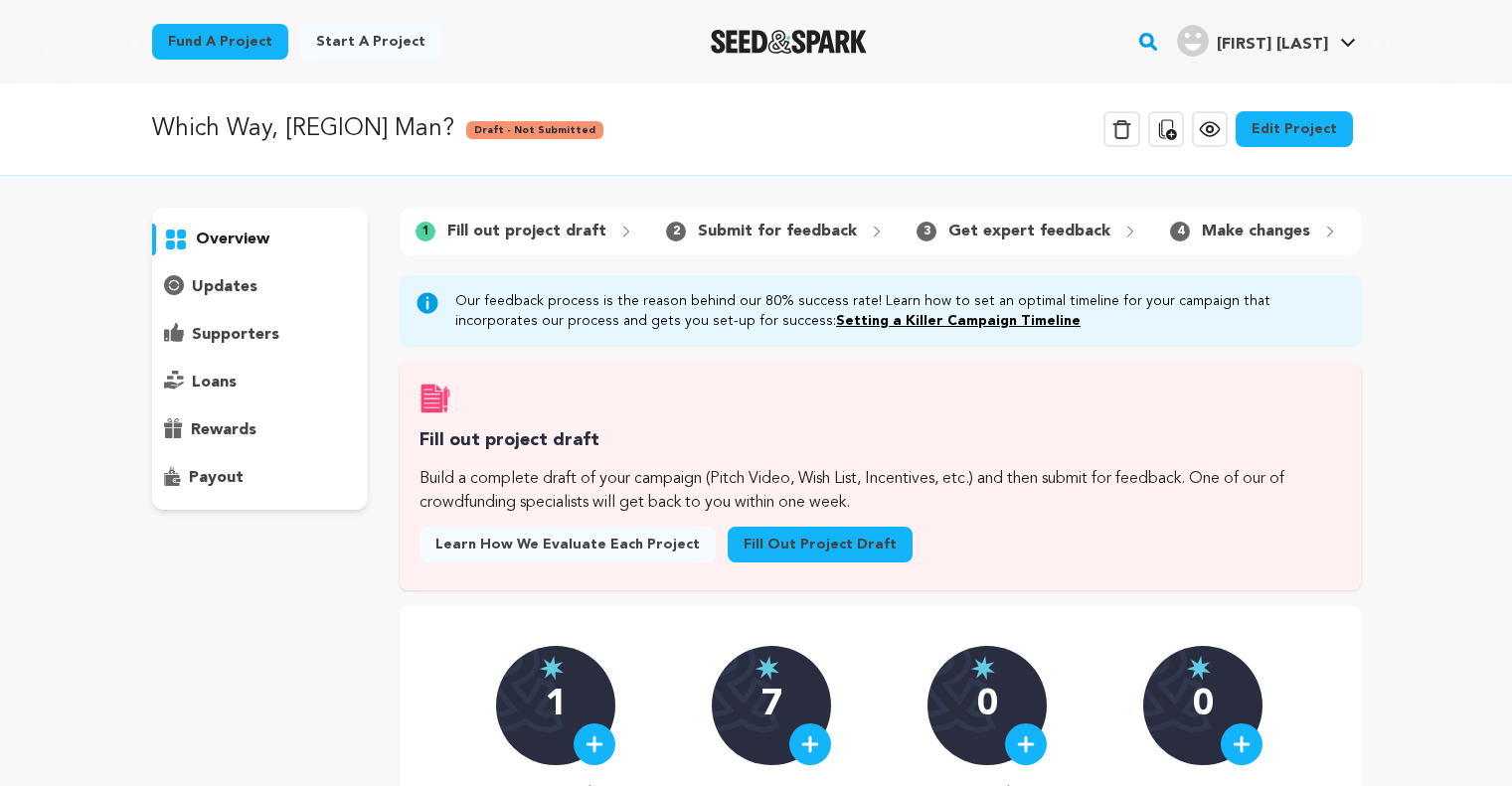 scroll, scrollTop: 0, scrollLeft: 0, axis: both 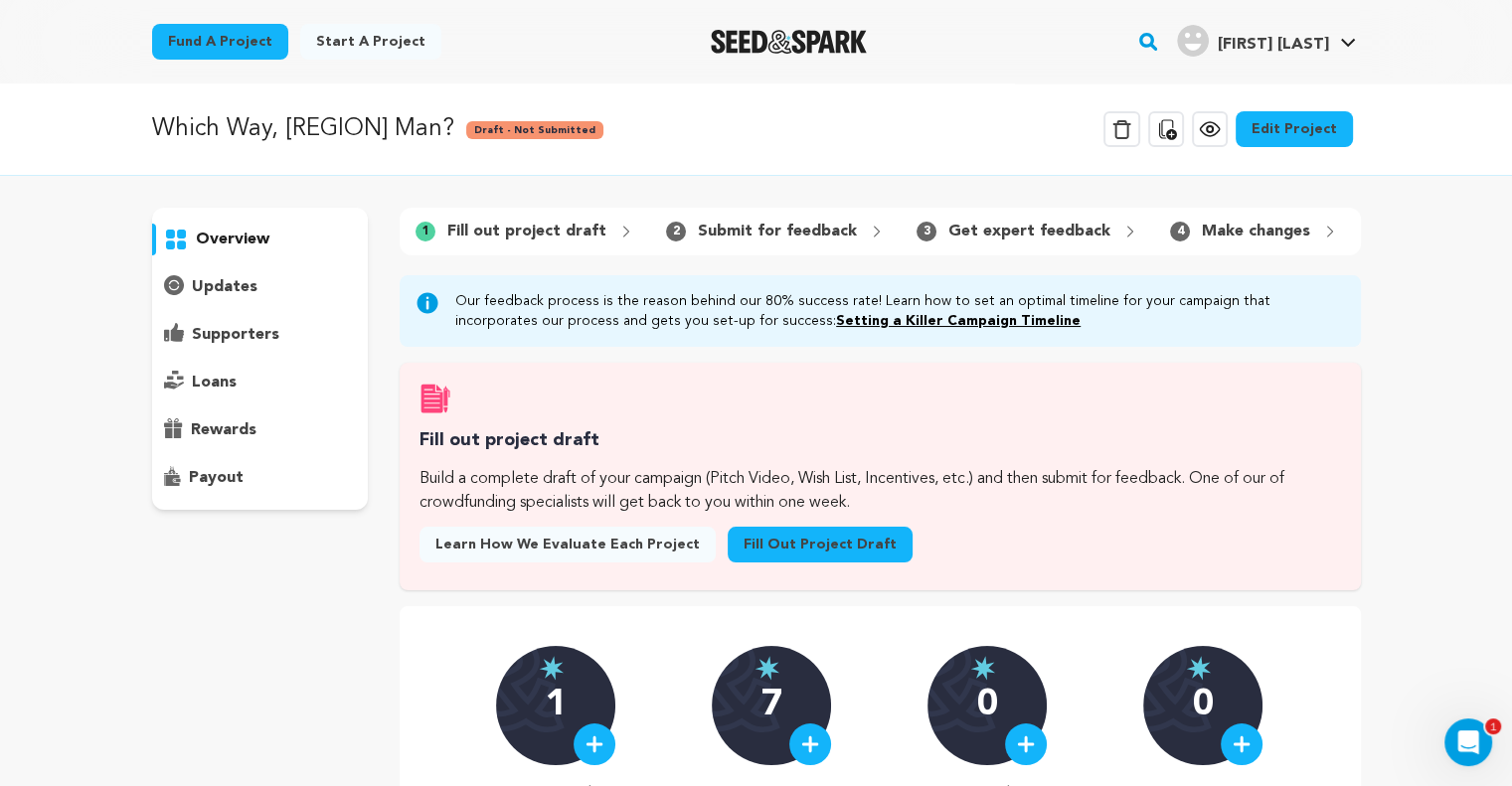 click on "Draft - Not Submitted" at bounding box center (535, 130) 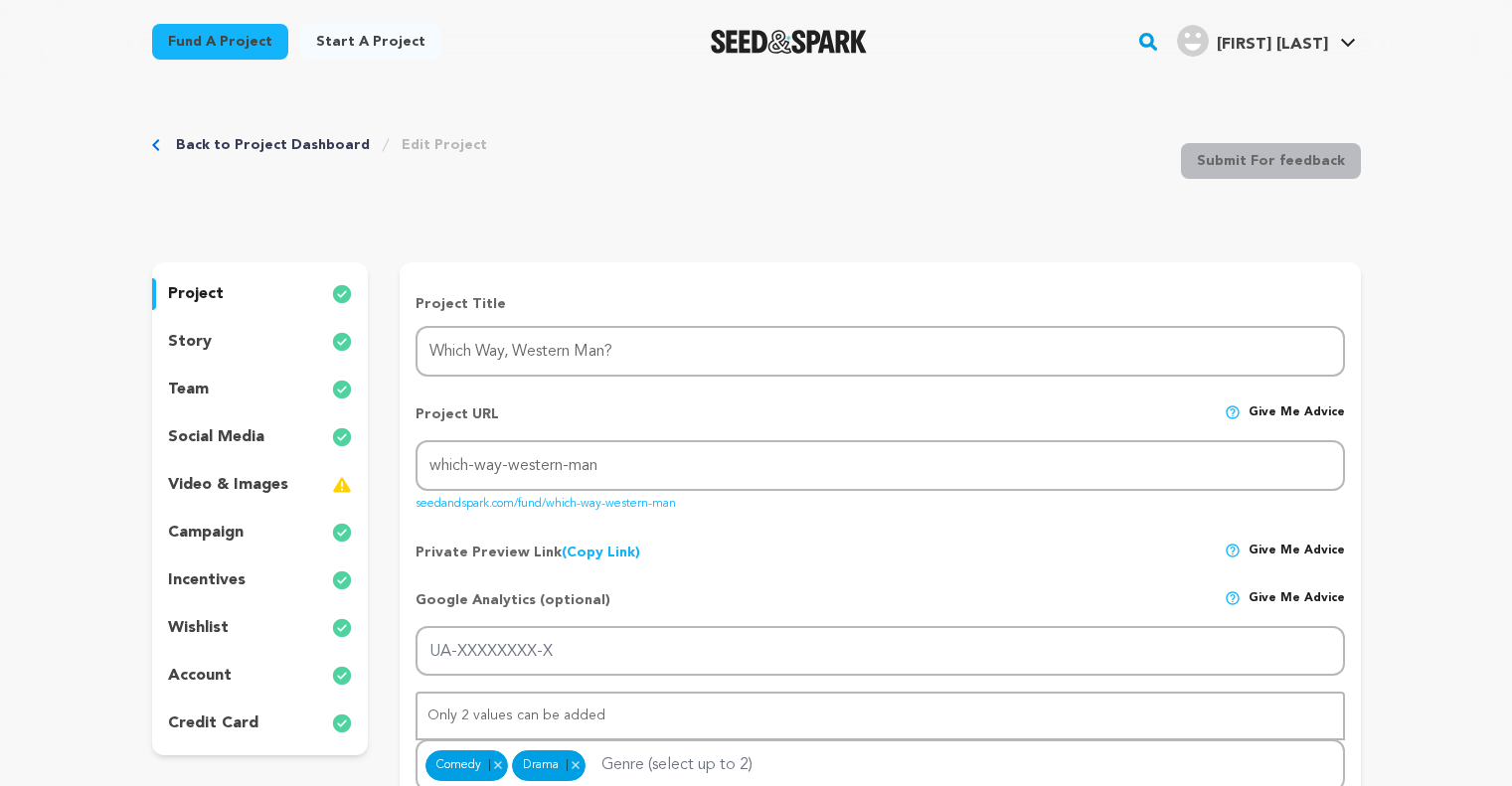 scroll, scrollTop: 0, scrollLeft: 0, axis: both 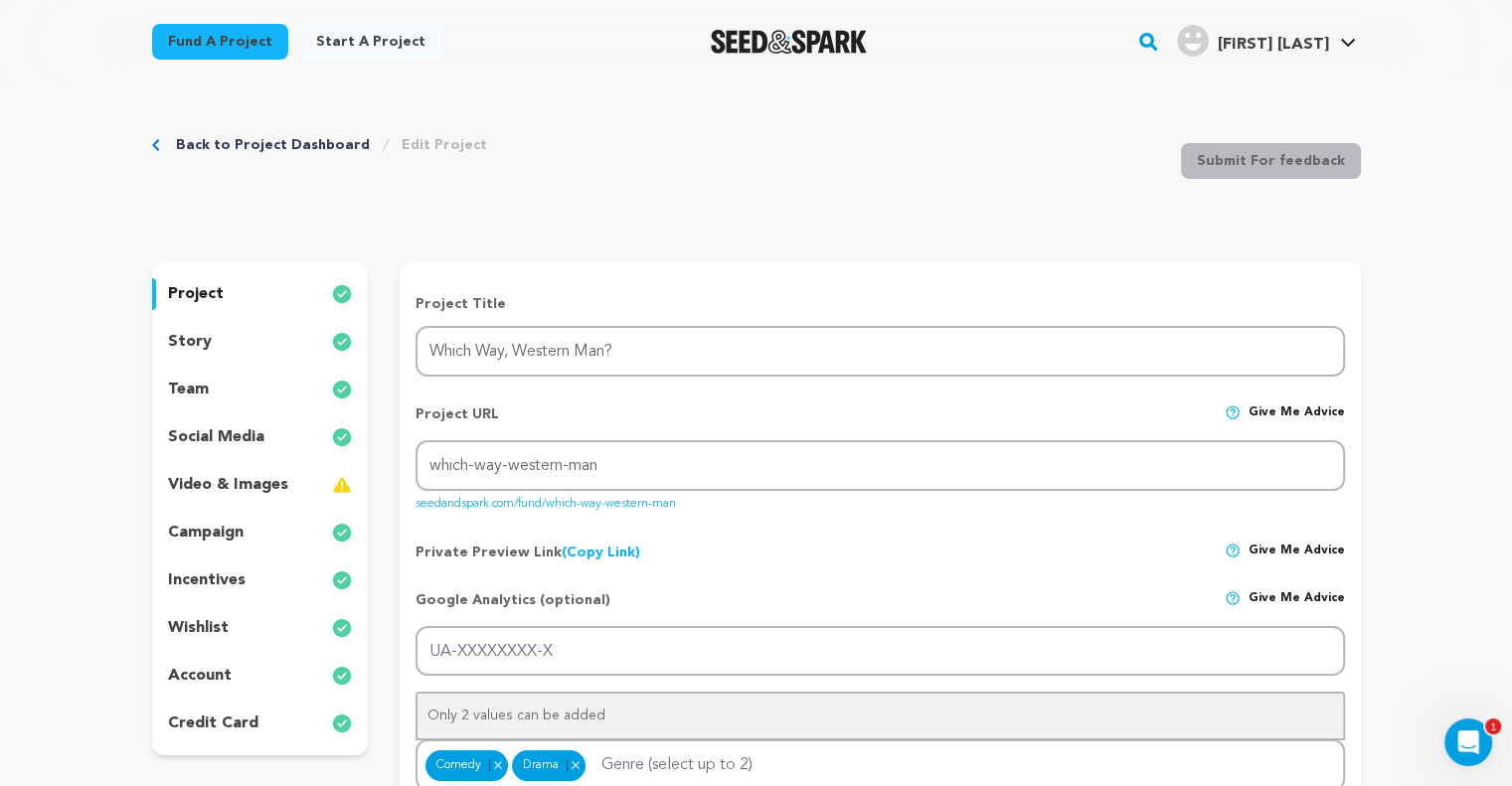 click on "story" at bounding box center [260, 342] 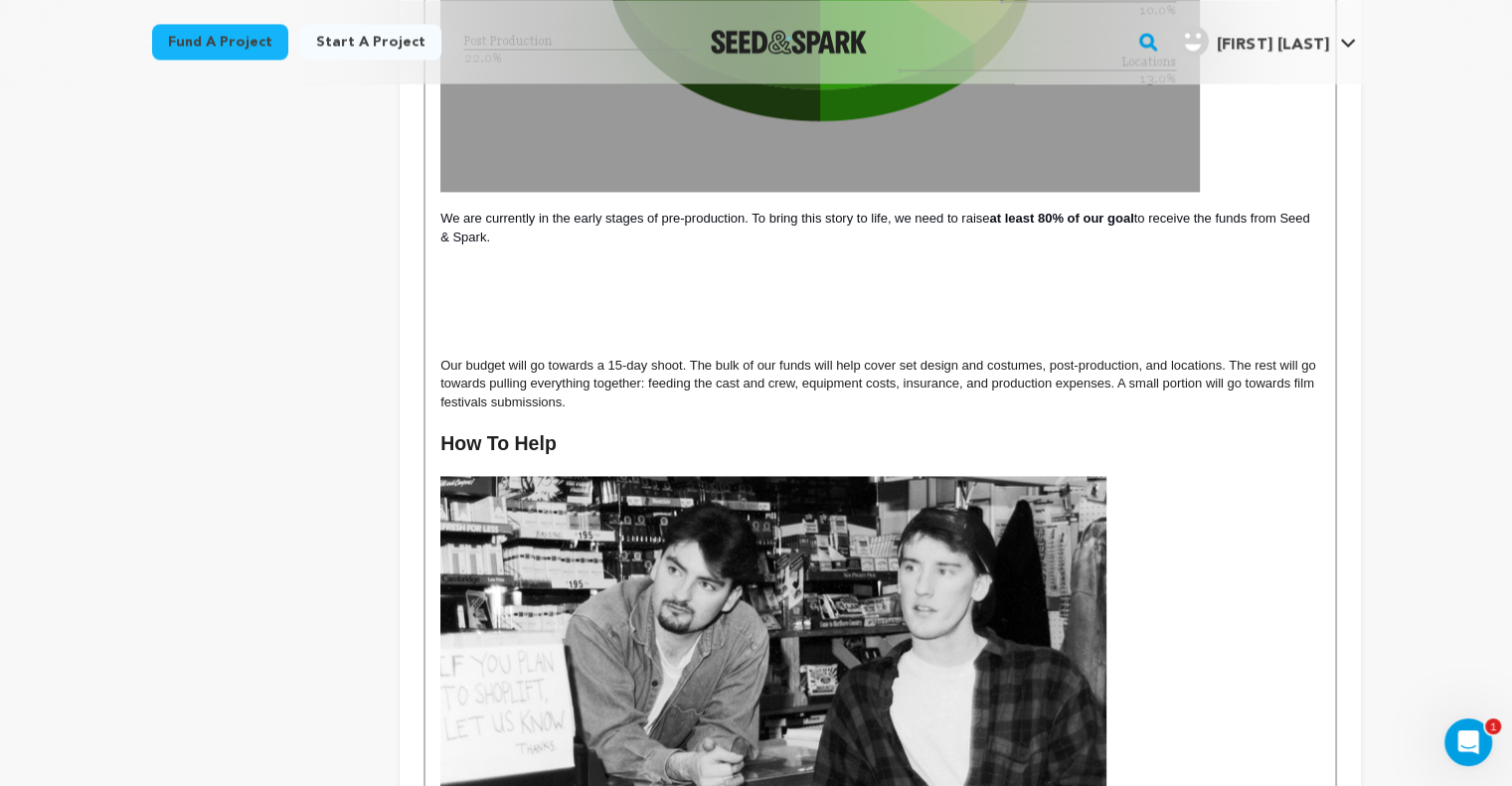 scroll, scrollTop: 2882, scrollLeft: 0, axis: vertical 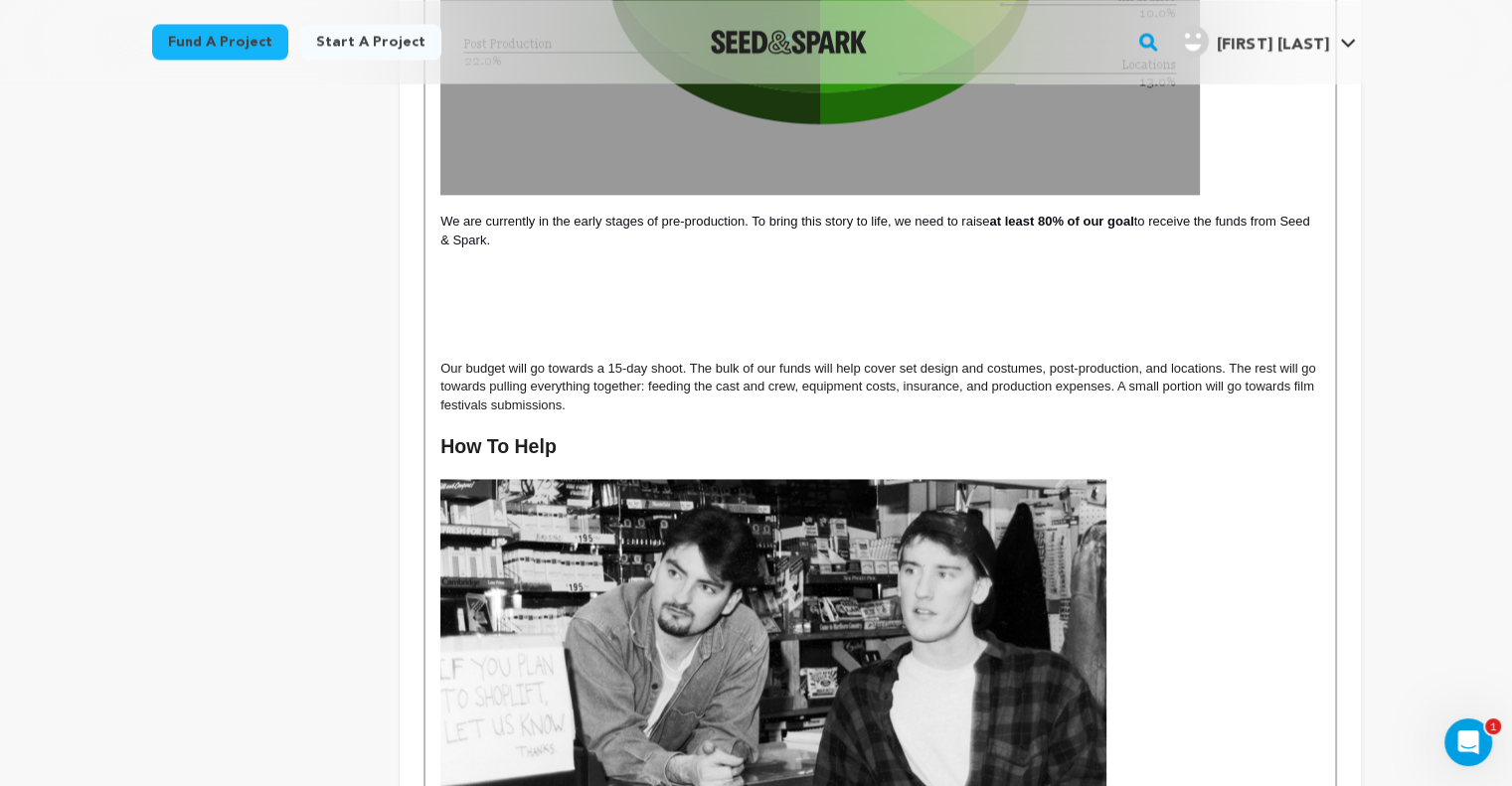 click at bounding box center [880, 276] 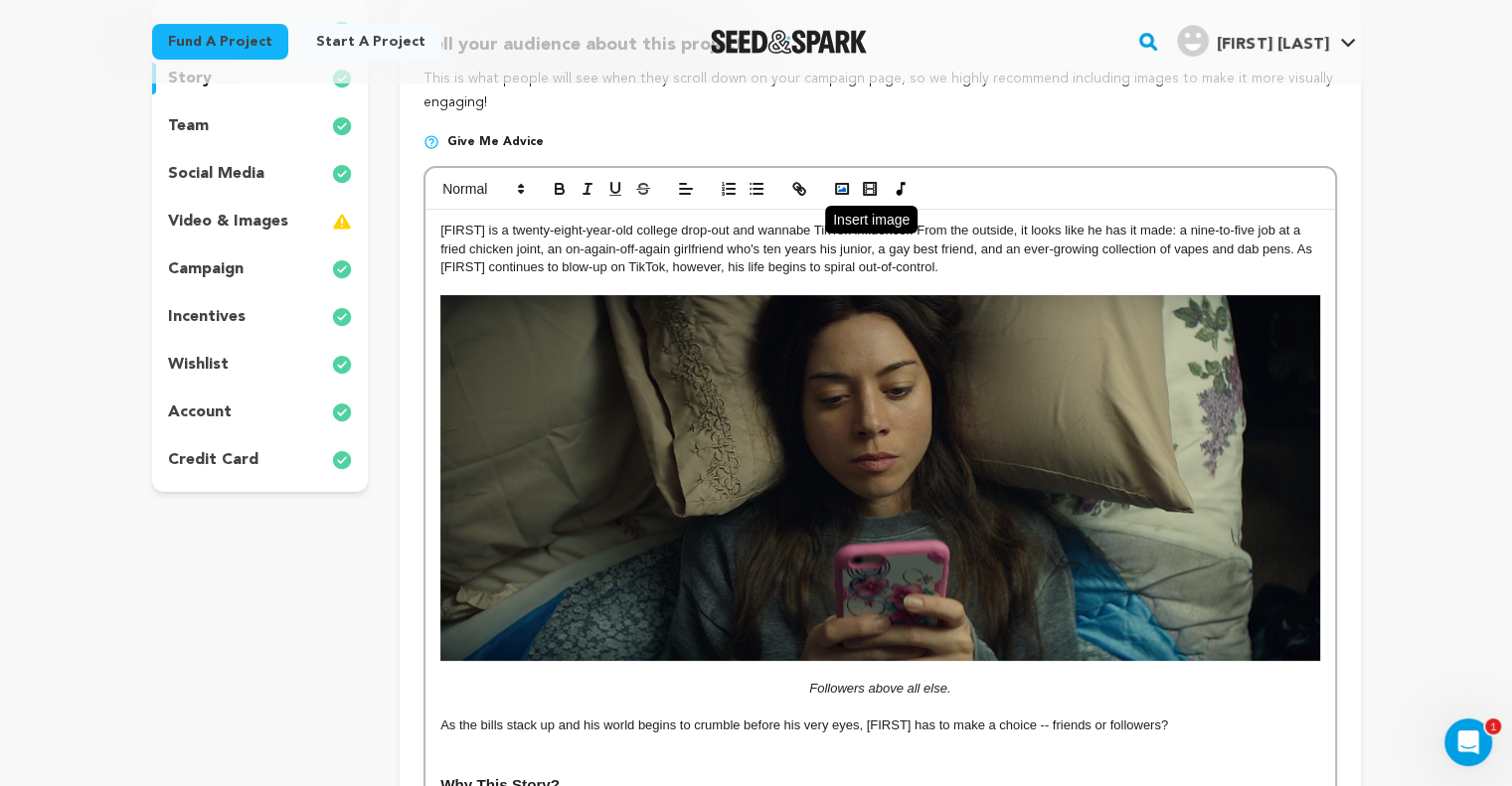 scroll, scrollTop: 0, scrollLeft: 0, axis: both 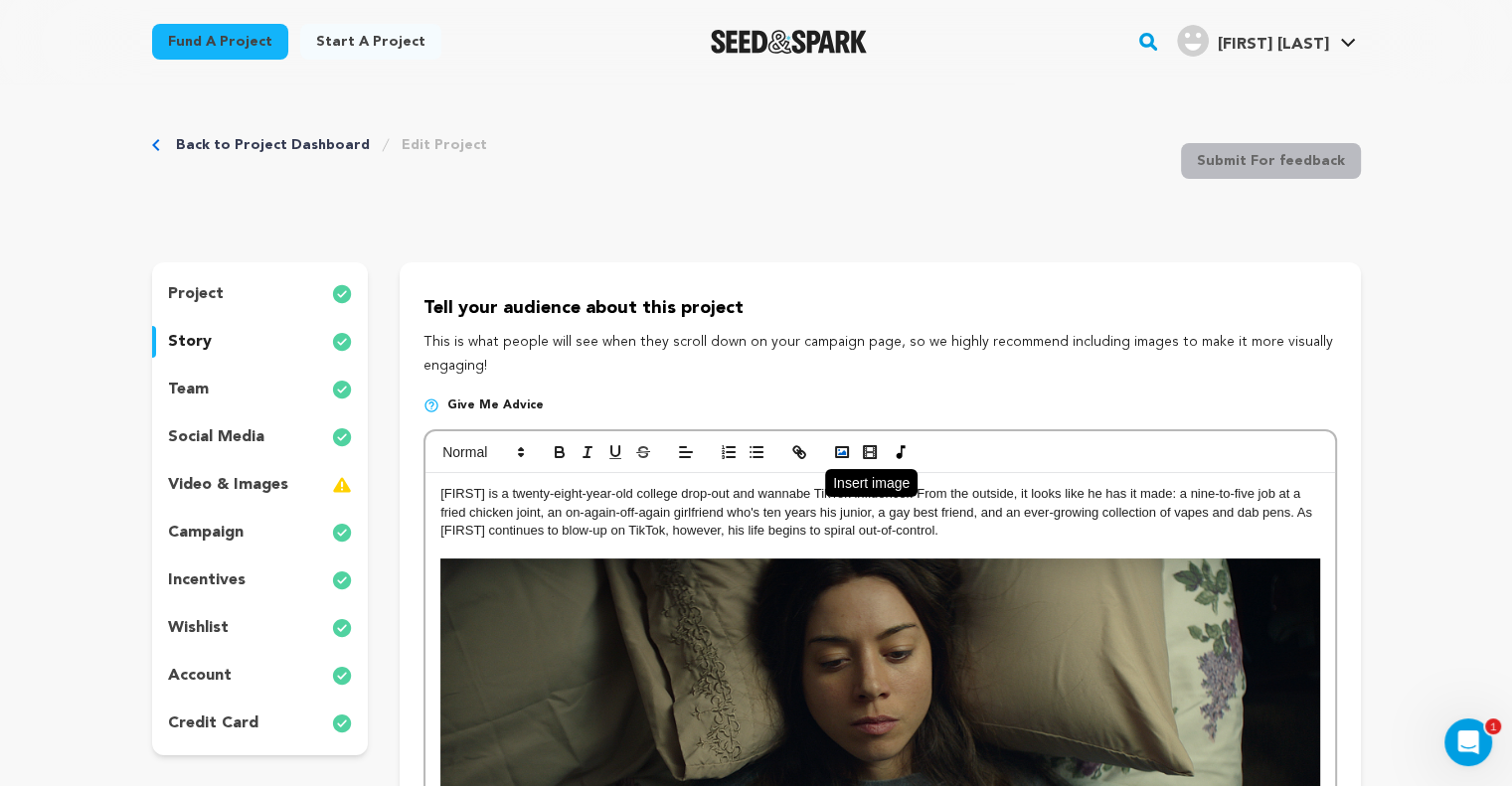 click 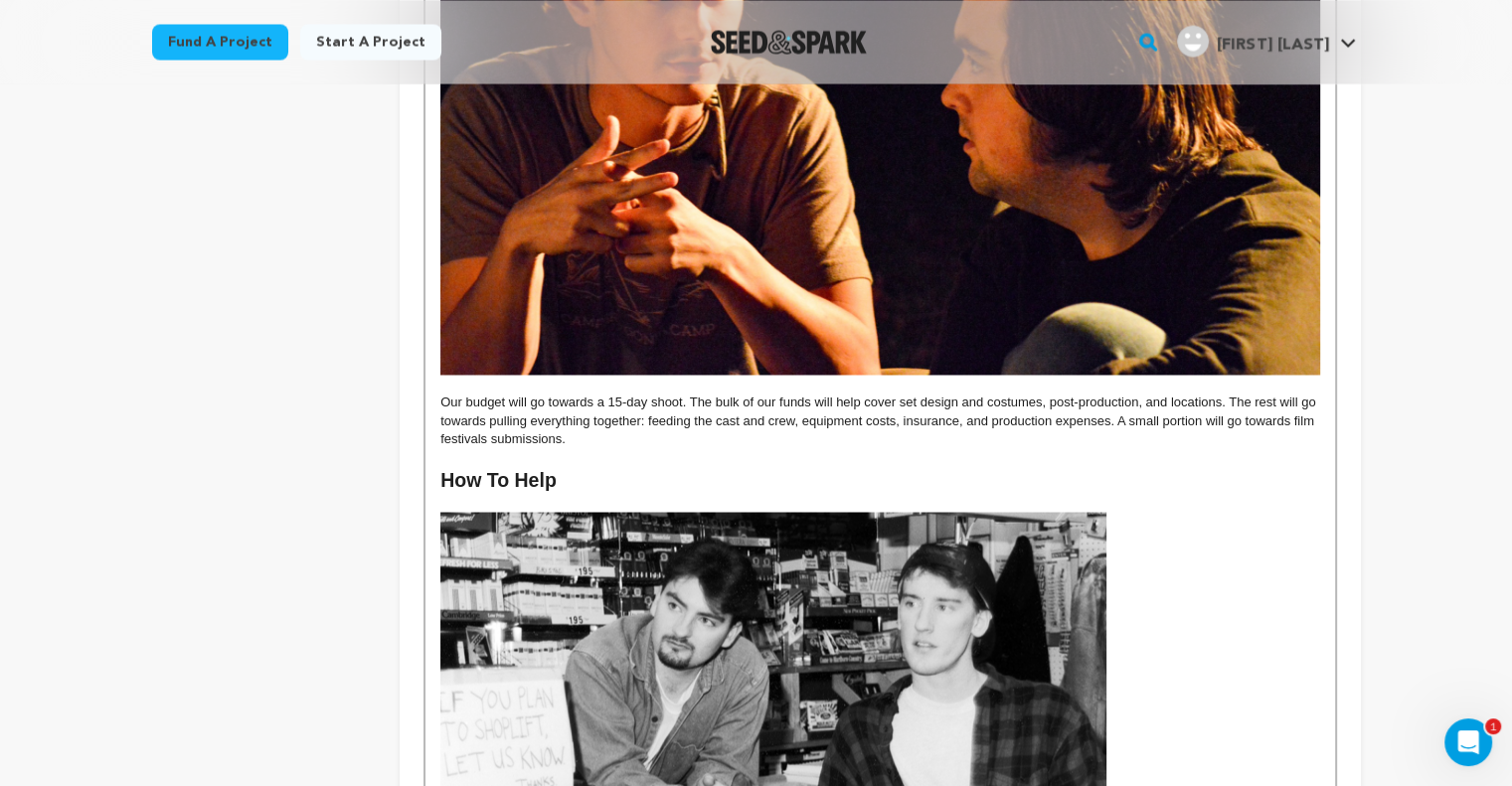 scroll, scrollTop: 3379, scrollLeft: 0, axis: vertical 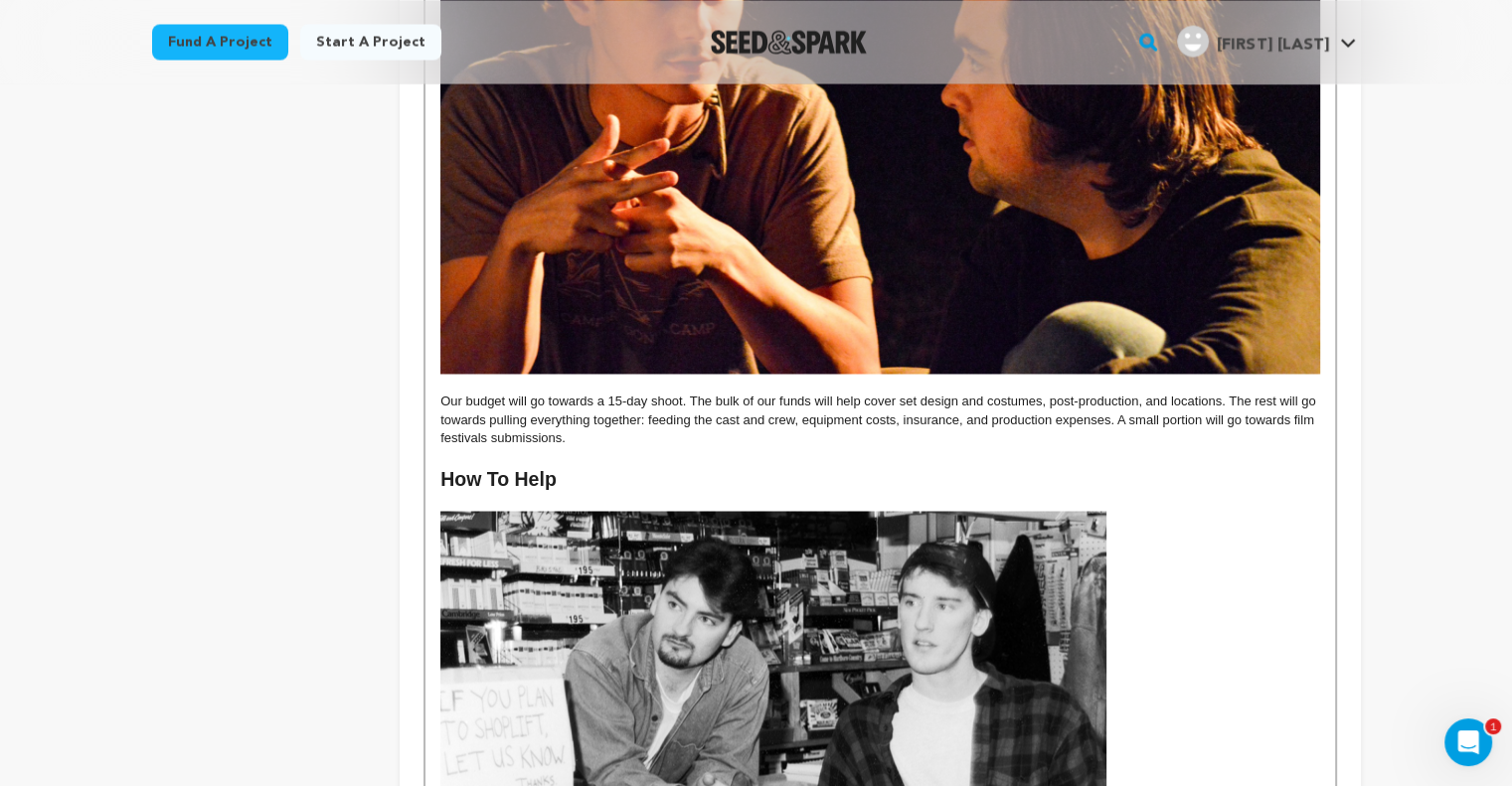 click at bounding box center [880, 383] 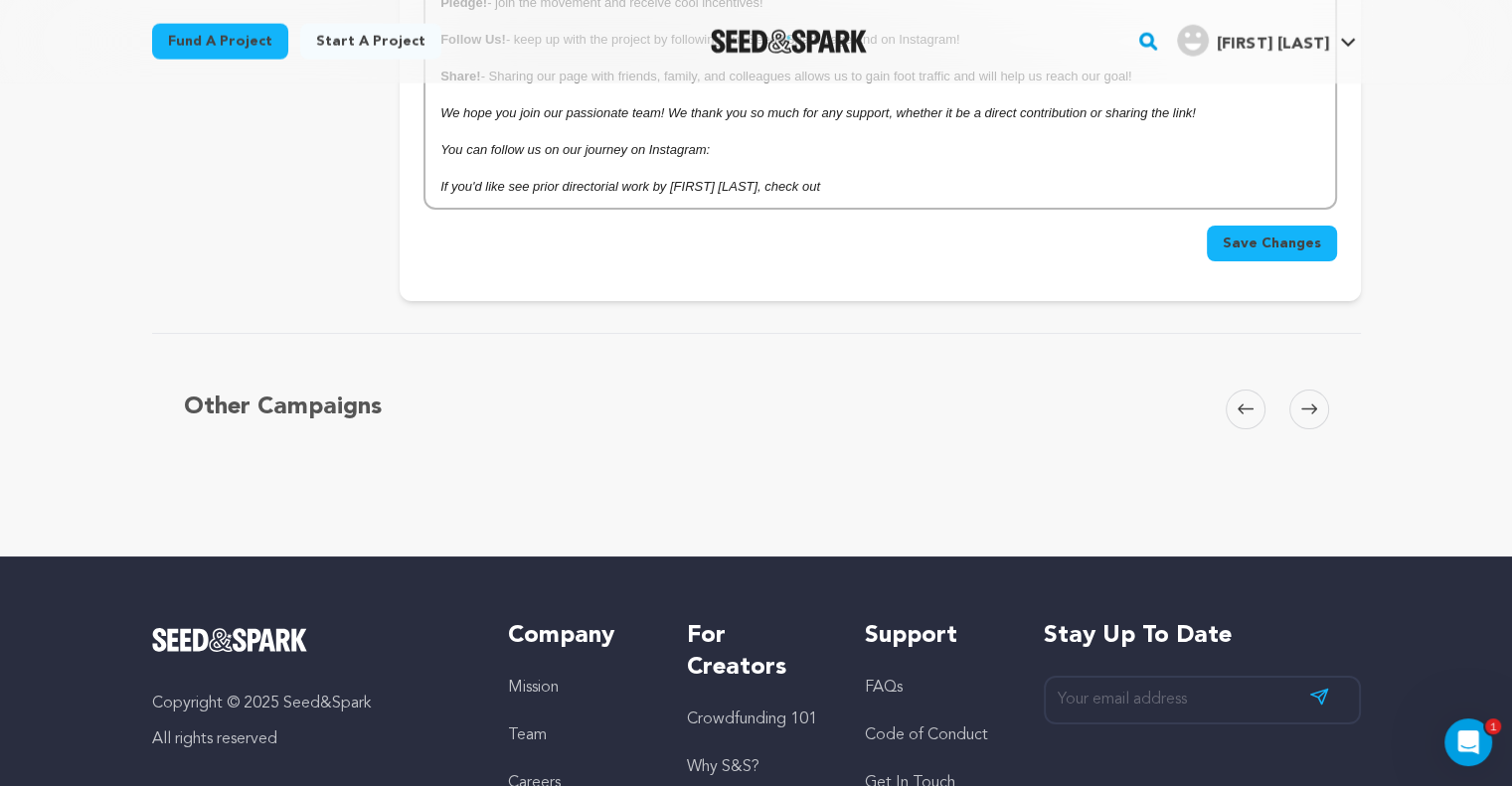 scroll, scrollTop: 4221, scrollLeft: 0, axis: vertical 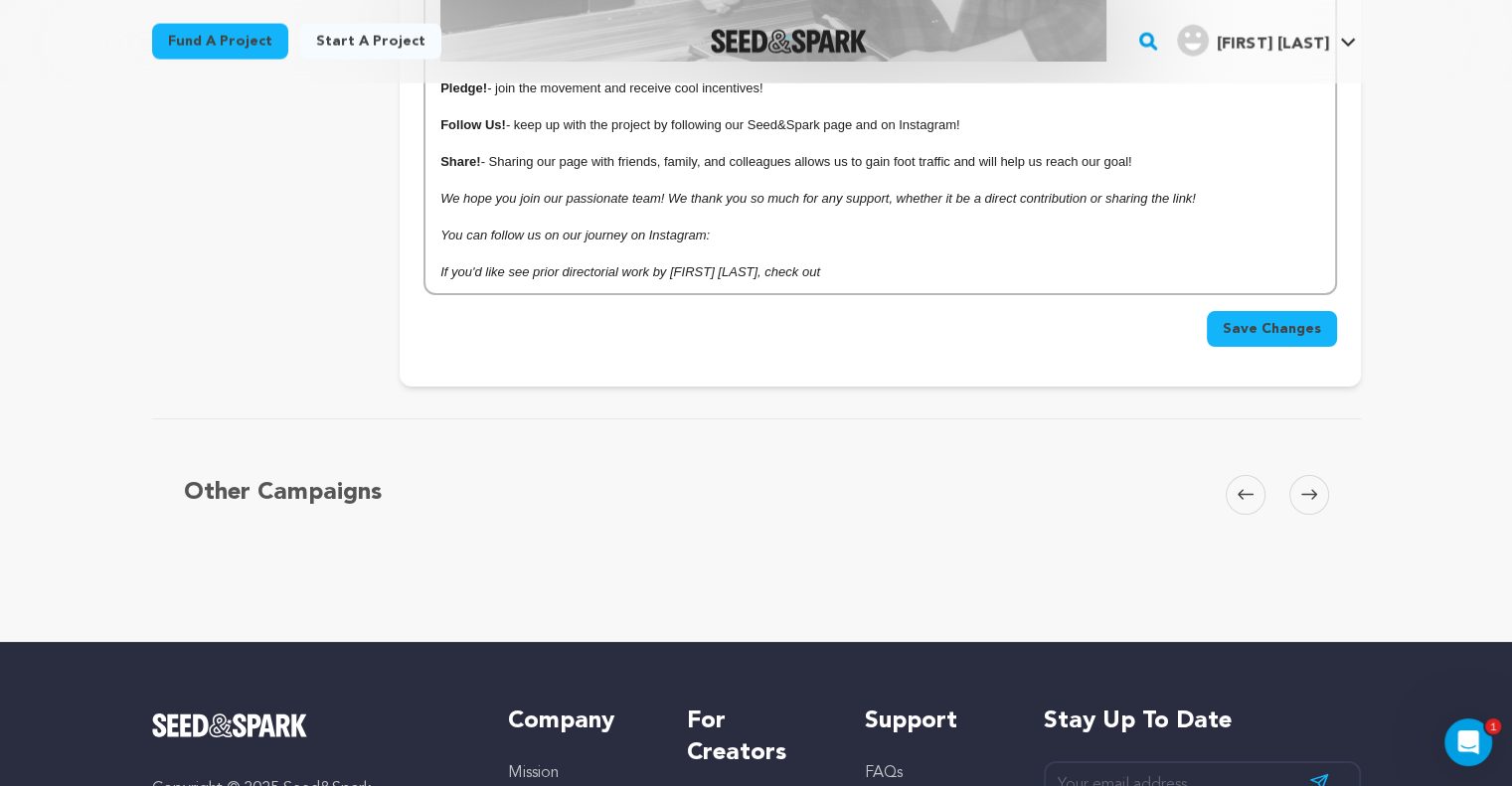 click on "Save Changes" at bounding box center [1271, 329] 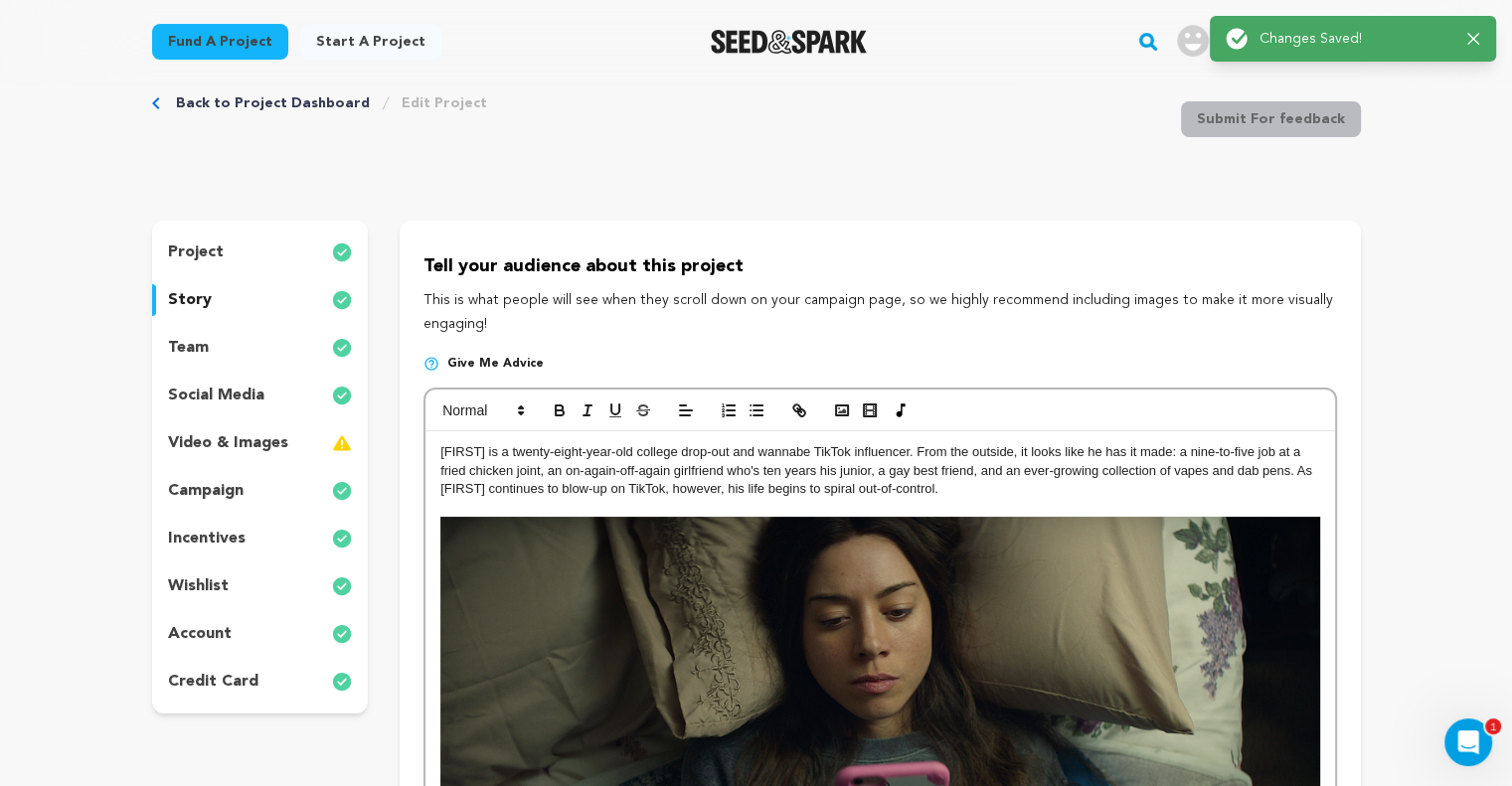 scroll, scrollTop: 0, scrollLeft: 0, axis: both 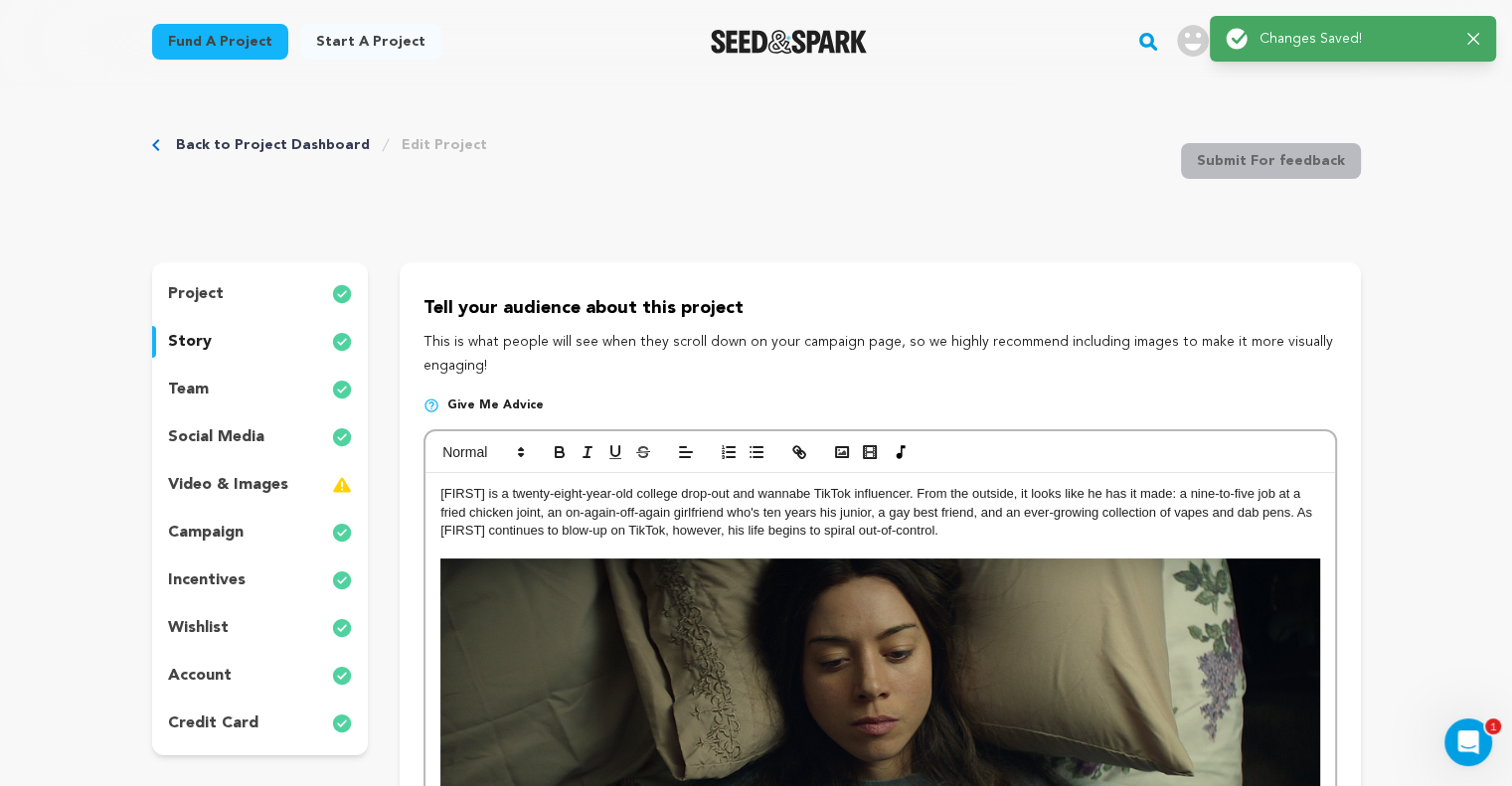 click on "Back to Project Dashboard" at bounding box center [272, 145] 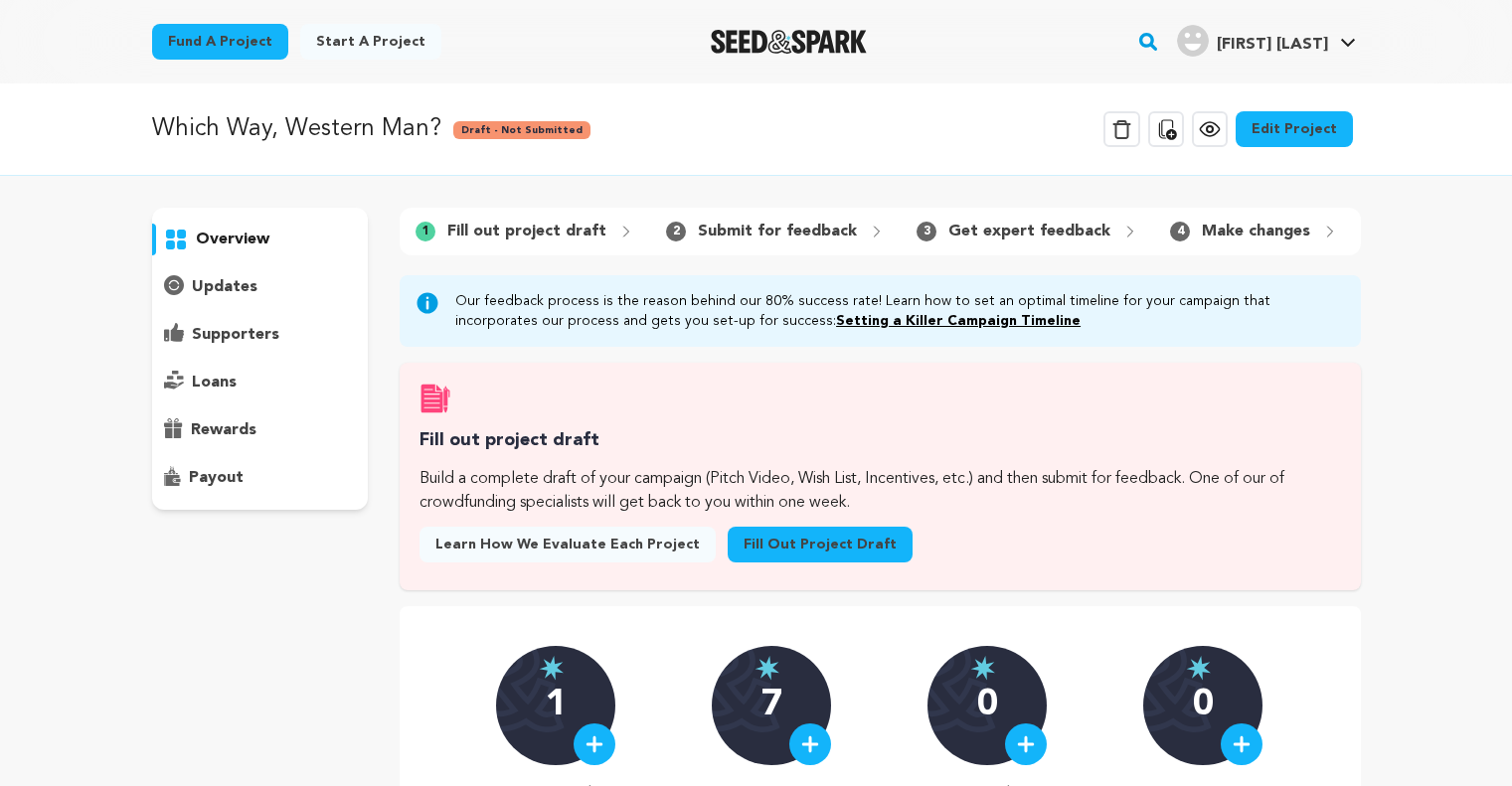scroll, scrollTop: 0, scrollLeft: 0, axis: both 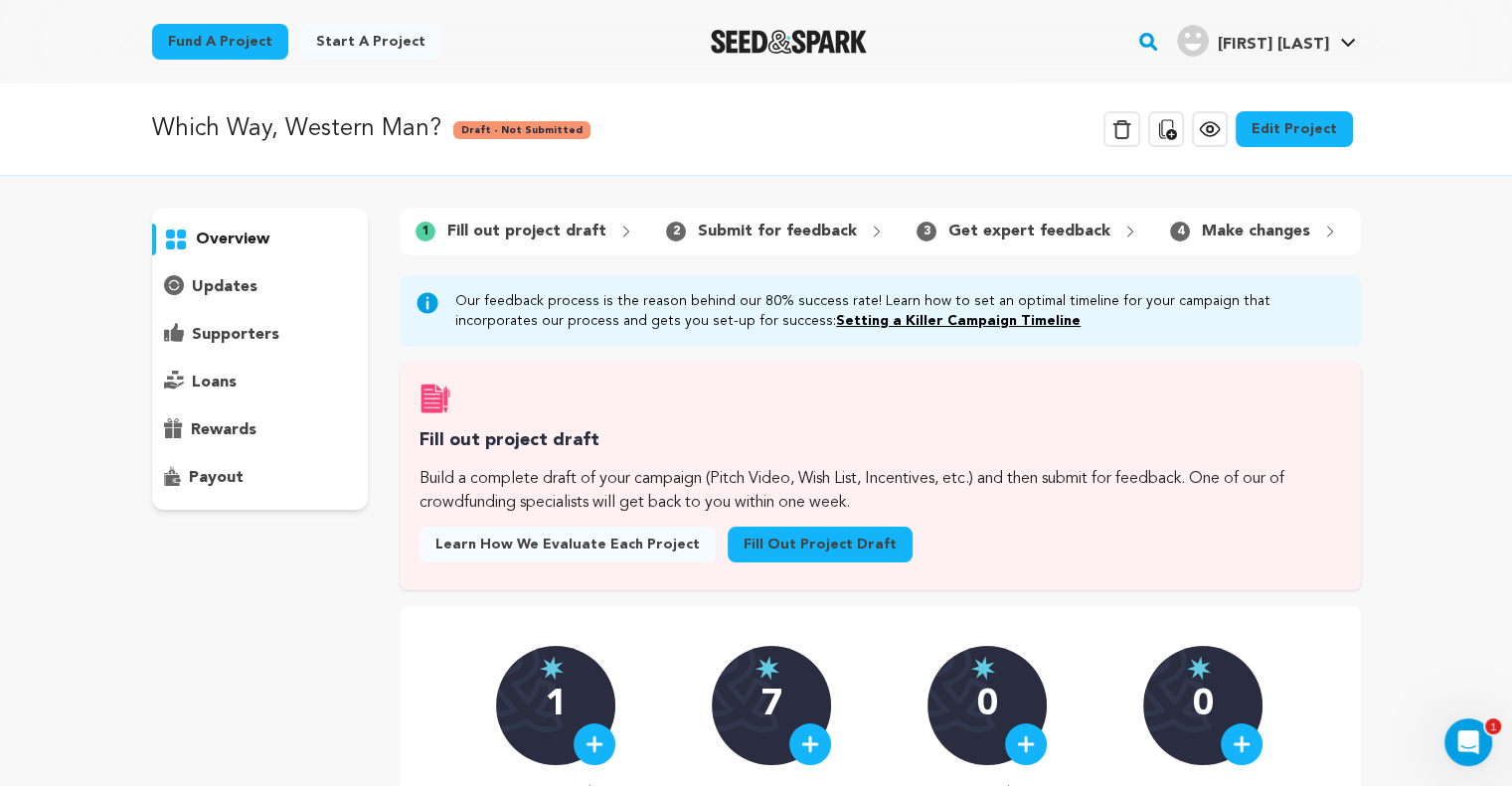 click on "Edit Project" at bounding box center [1294, 129] 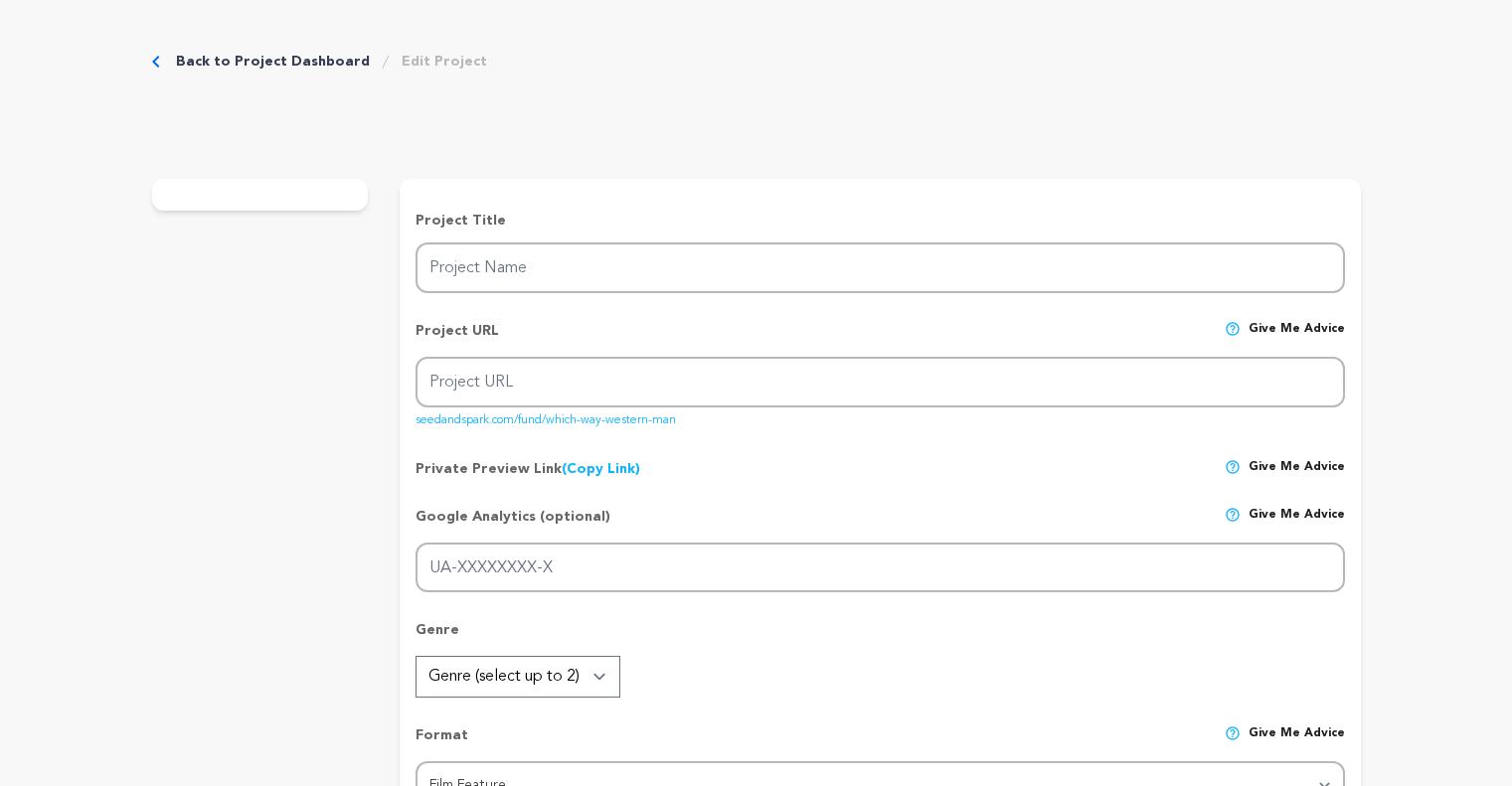 scroll, scrollTop: 0, scrollLeft: 0, axis: both 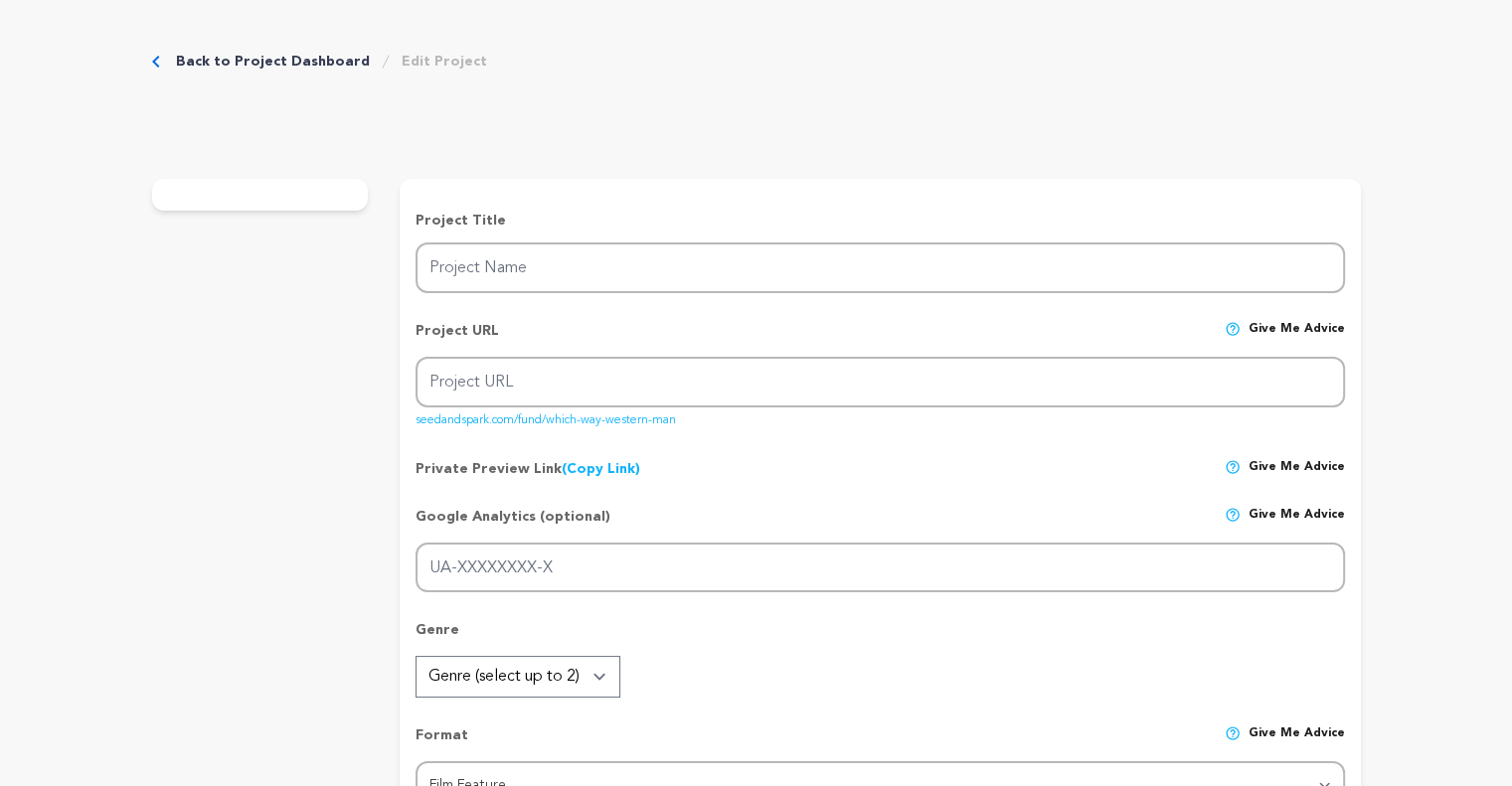 type on "Which Way, Western Man?" 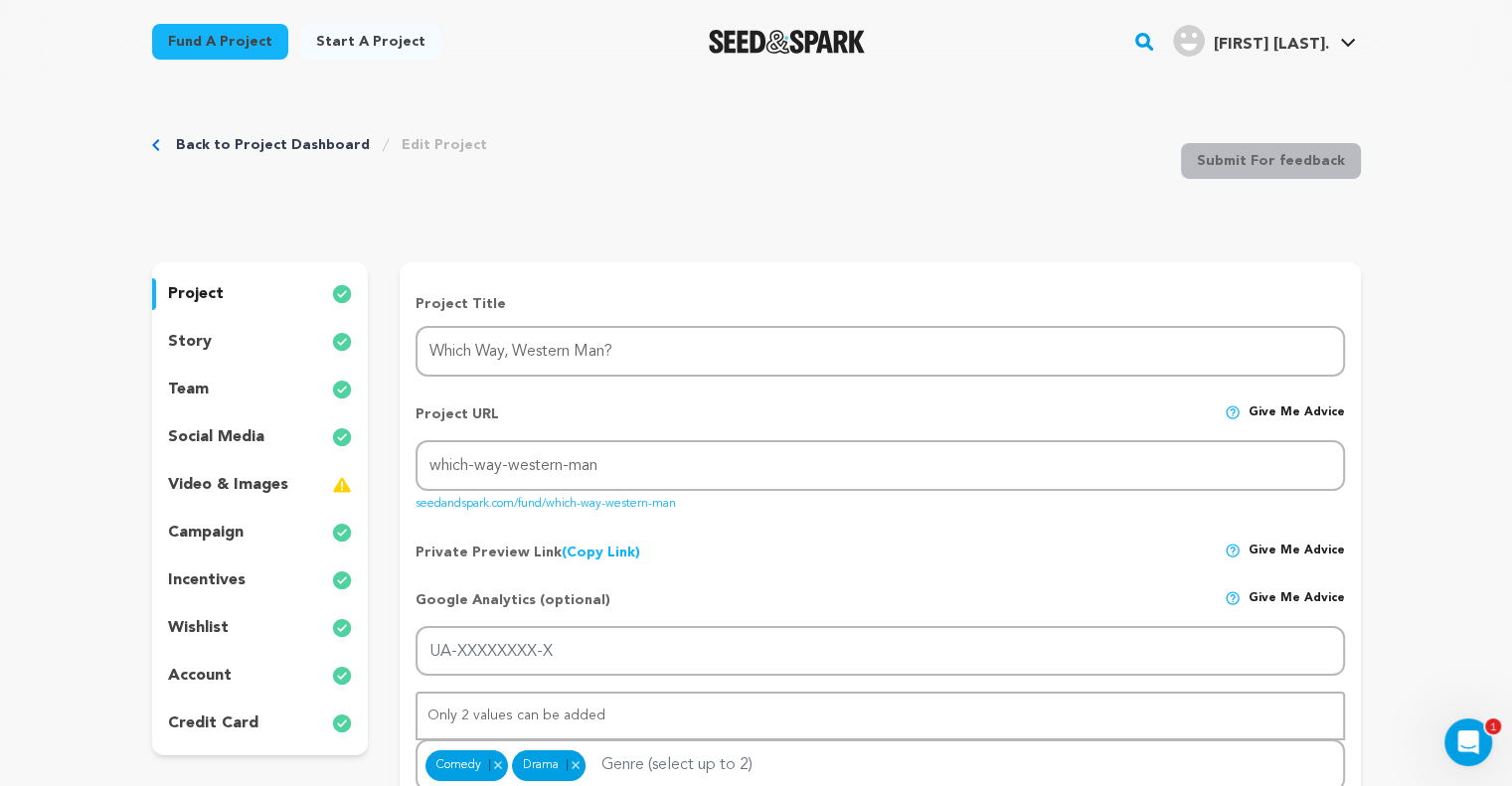 scroll, scrollTop: 0, scrollLeft: 0, axis: both 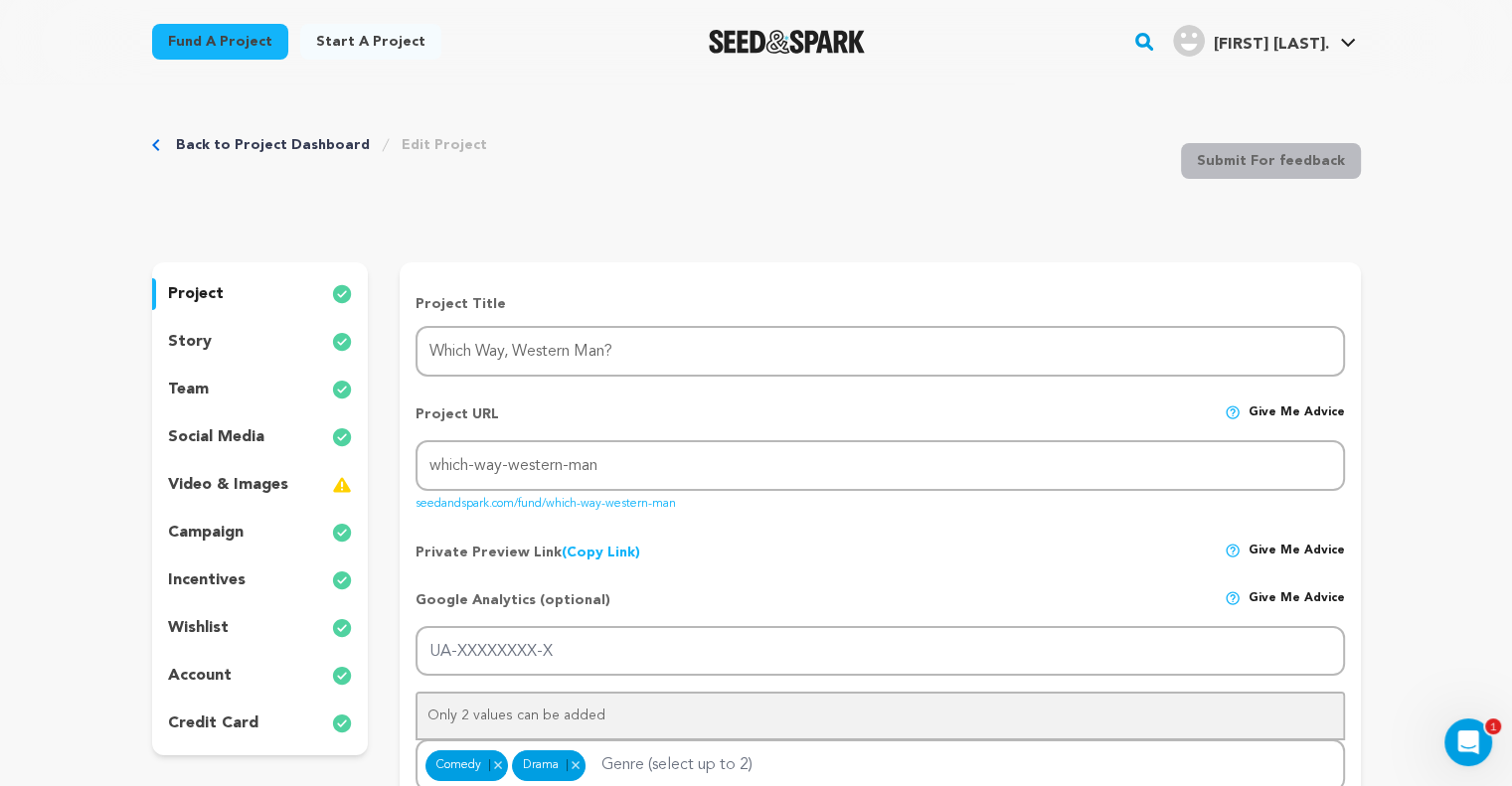 click on "video & images" at bounding box center (260, 485) 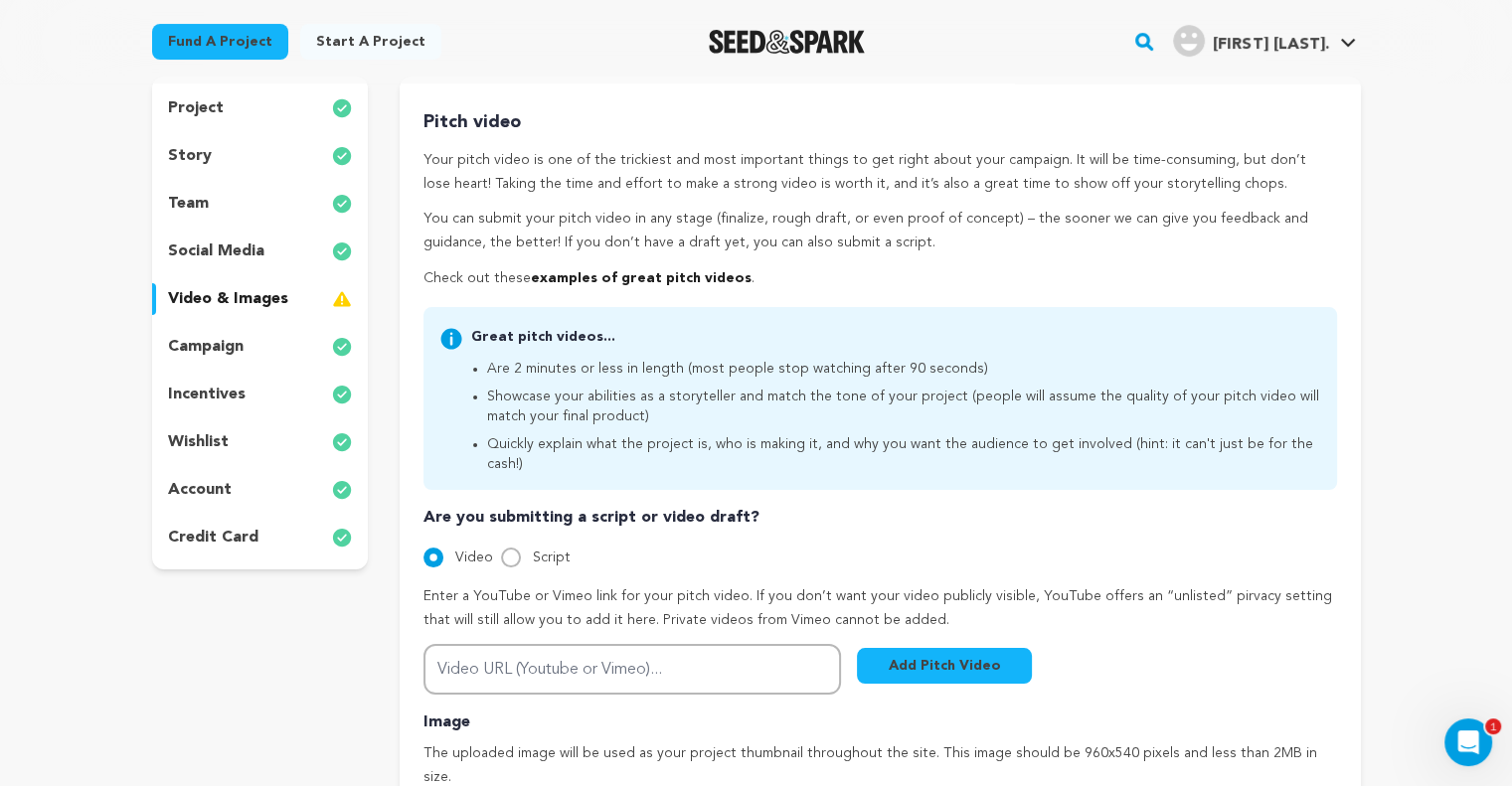 scroll, scrollTop: 199, scrollLeft: 0, axis: vertical 